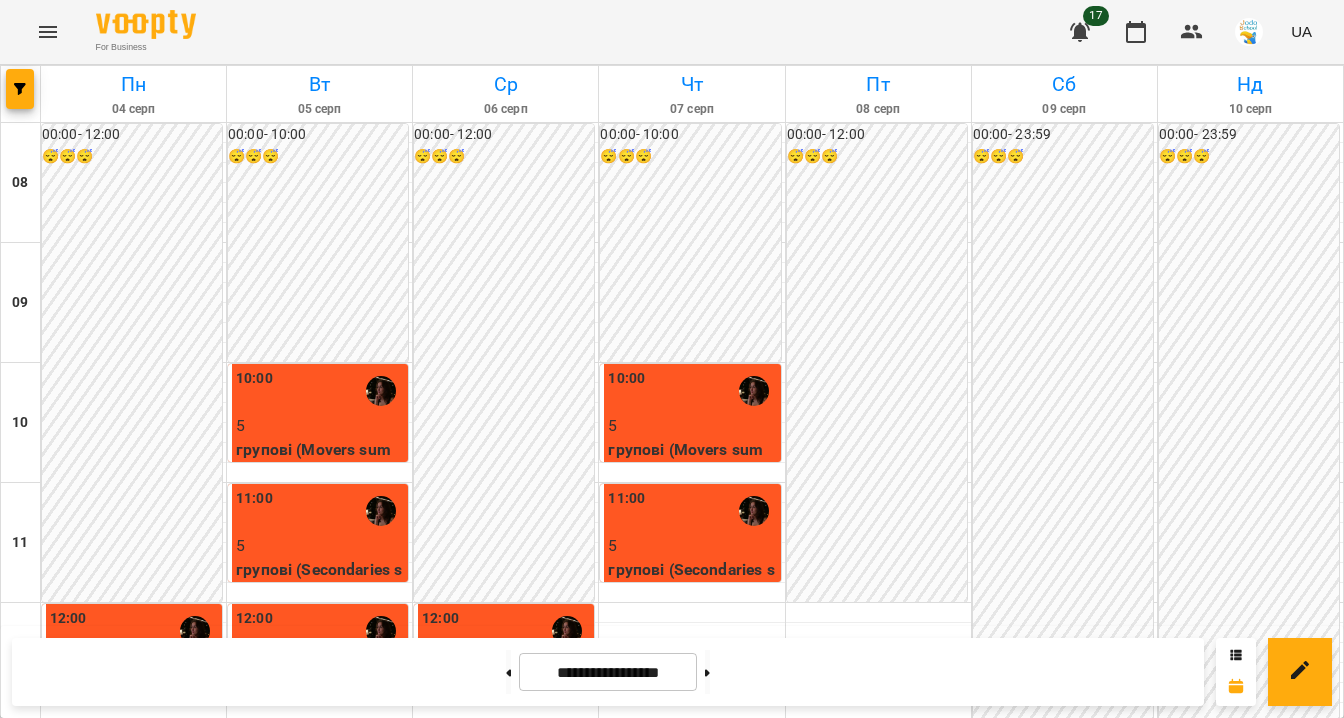 scroll, scrollTop: 0, scrollLeft: 0, axis: both 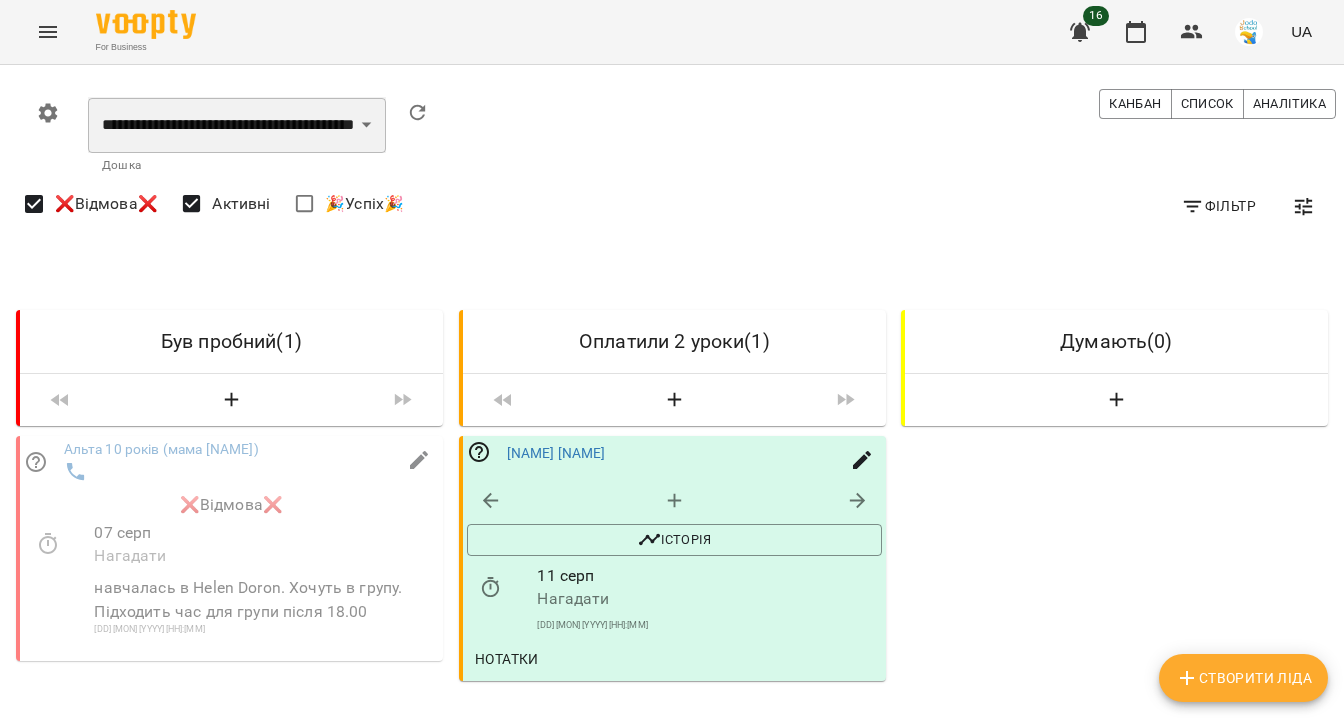 click on "**********" at bounding box center (237, 125) 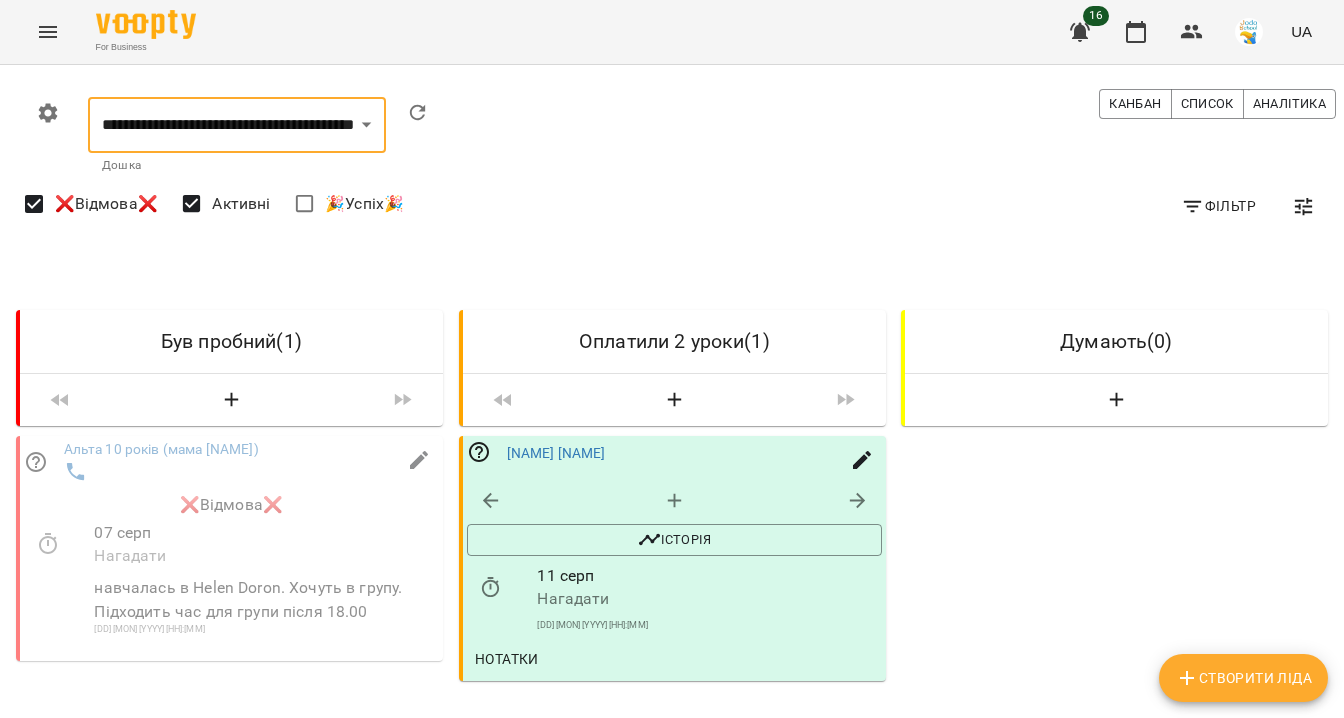 select on "**********" 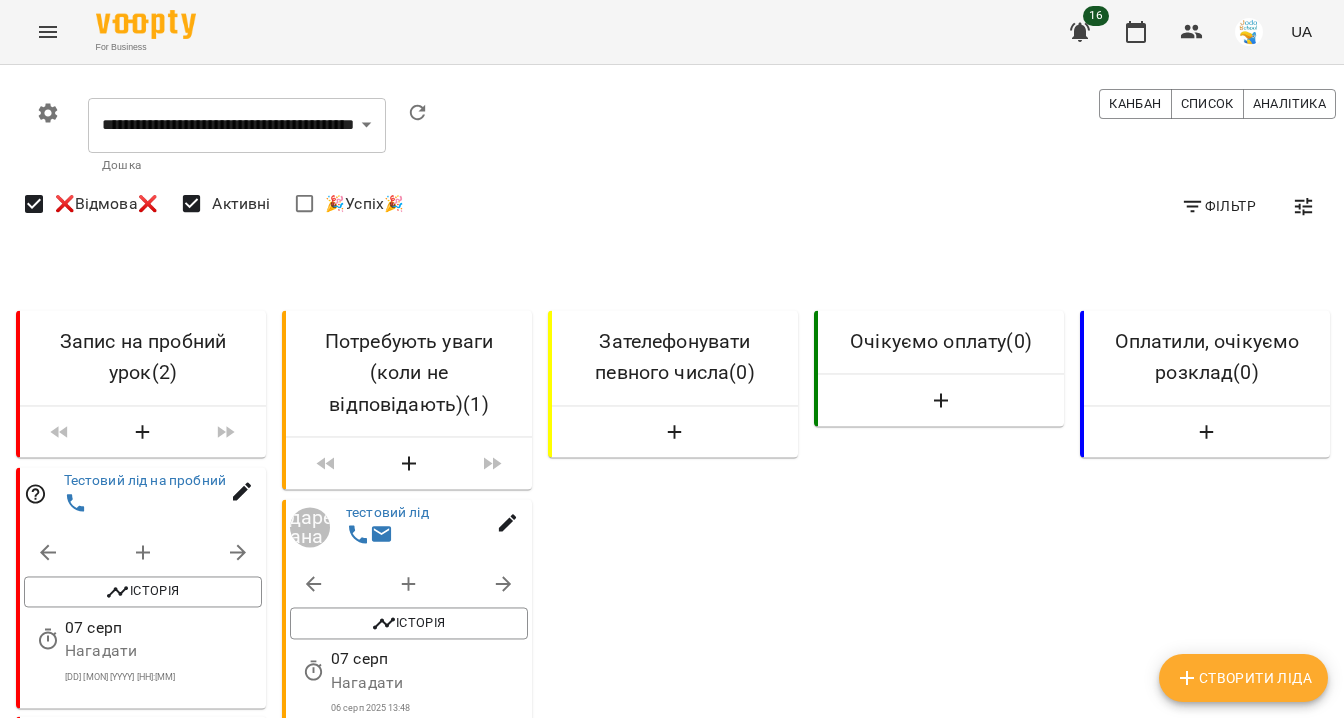 click 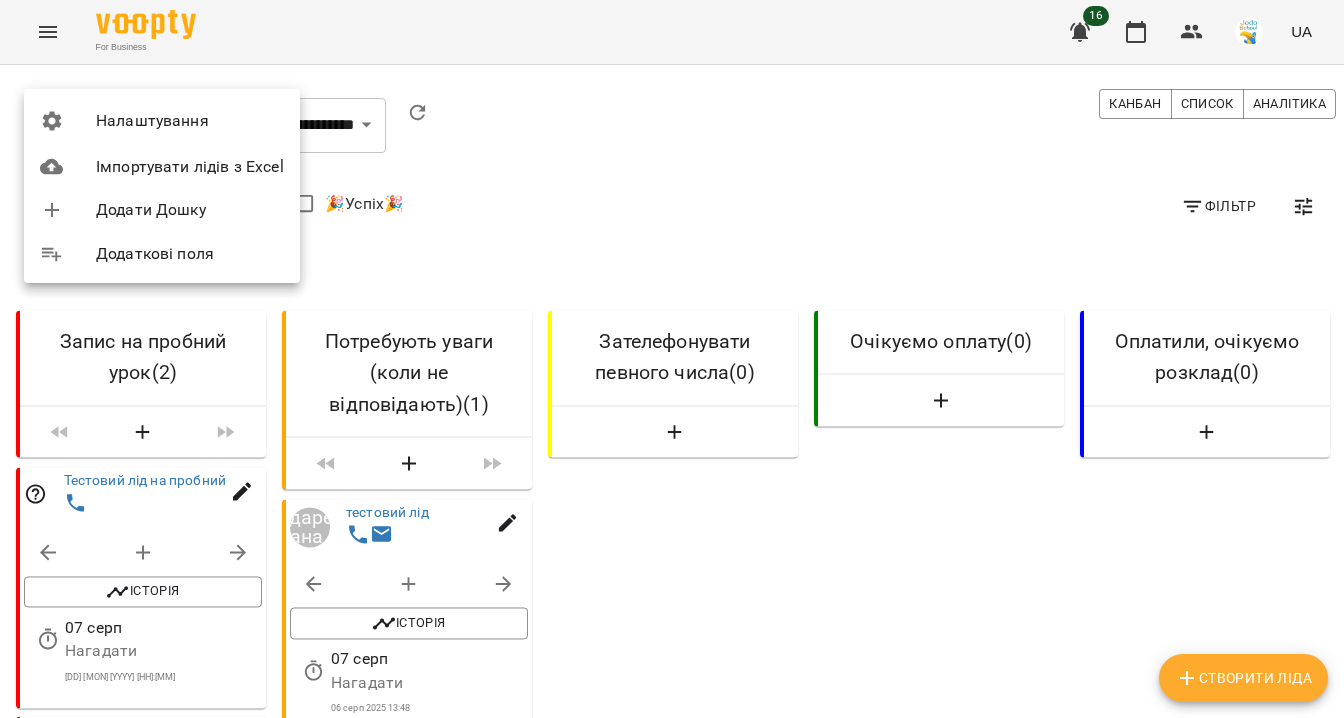 click on "Налаштування" at bounding box center [190, 121] 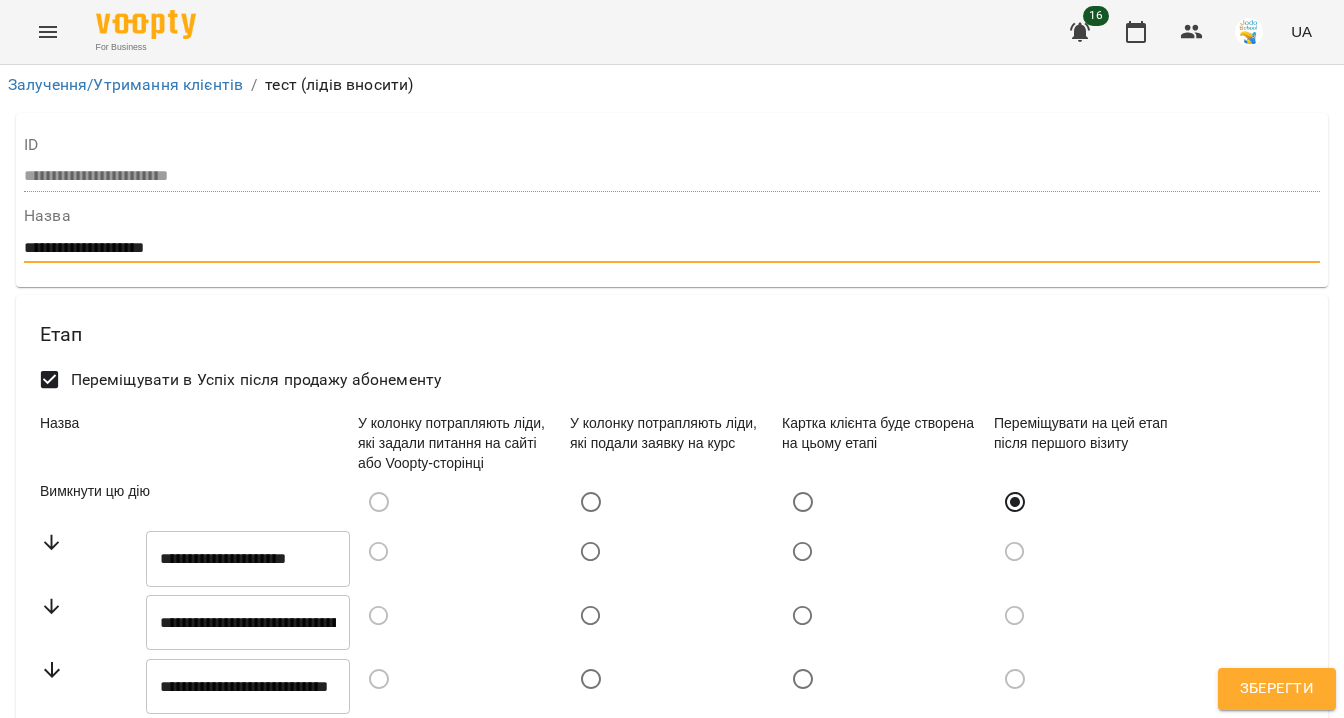 drag, startPoint x: 183, startPoint y: 245, endPoint x: 61, endPoint y: 249, distance: 122.06556 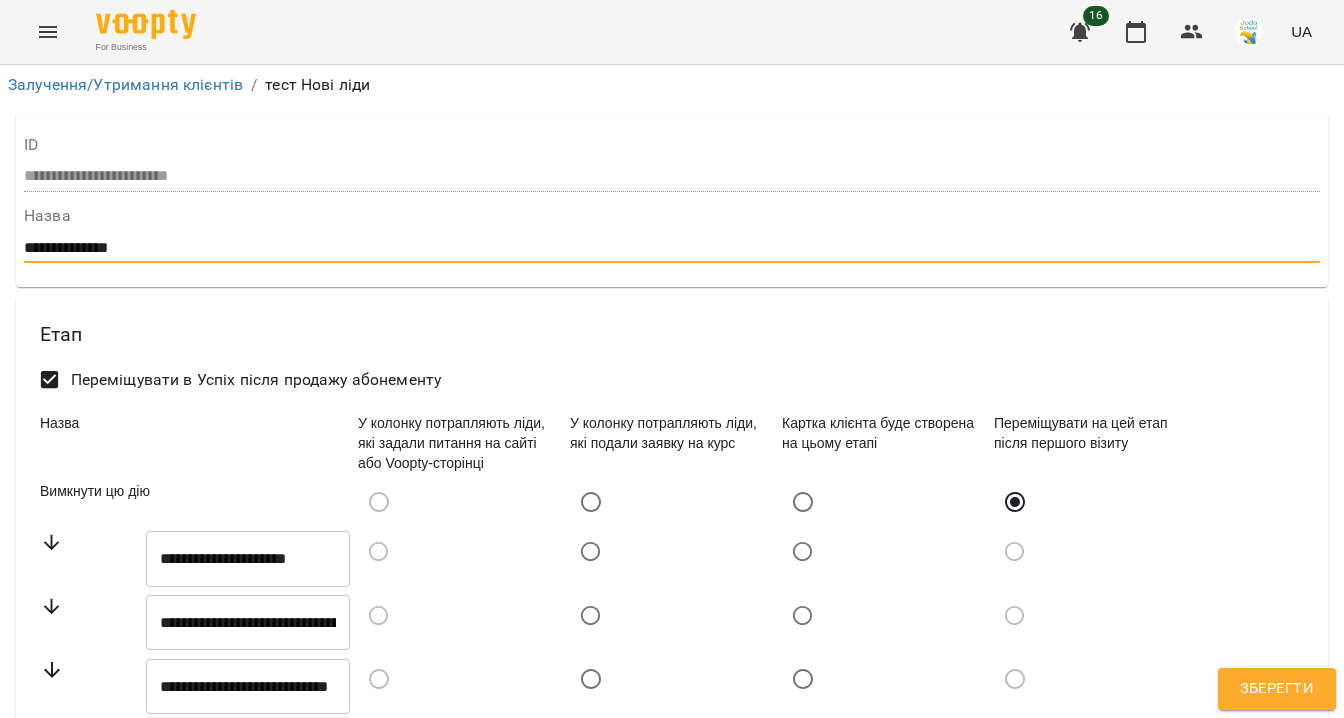 scroll, scrollTop: 186, scrollLeft: 0, axis: vertical 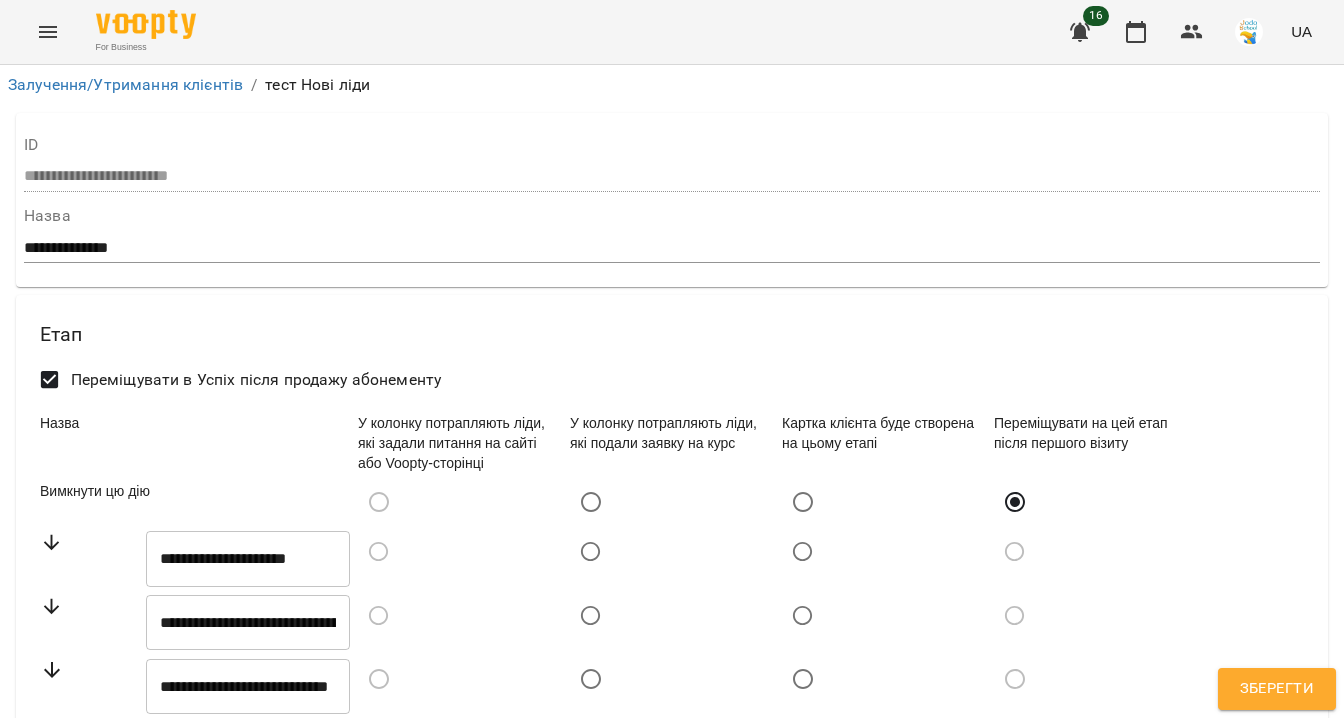 click at bounding box center (460, 502) 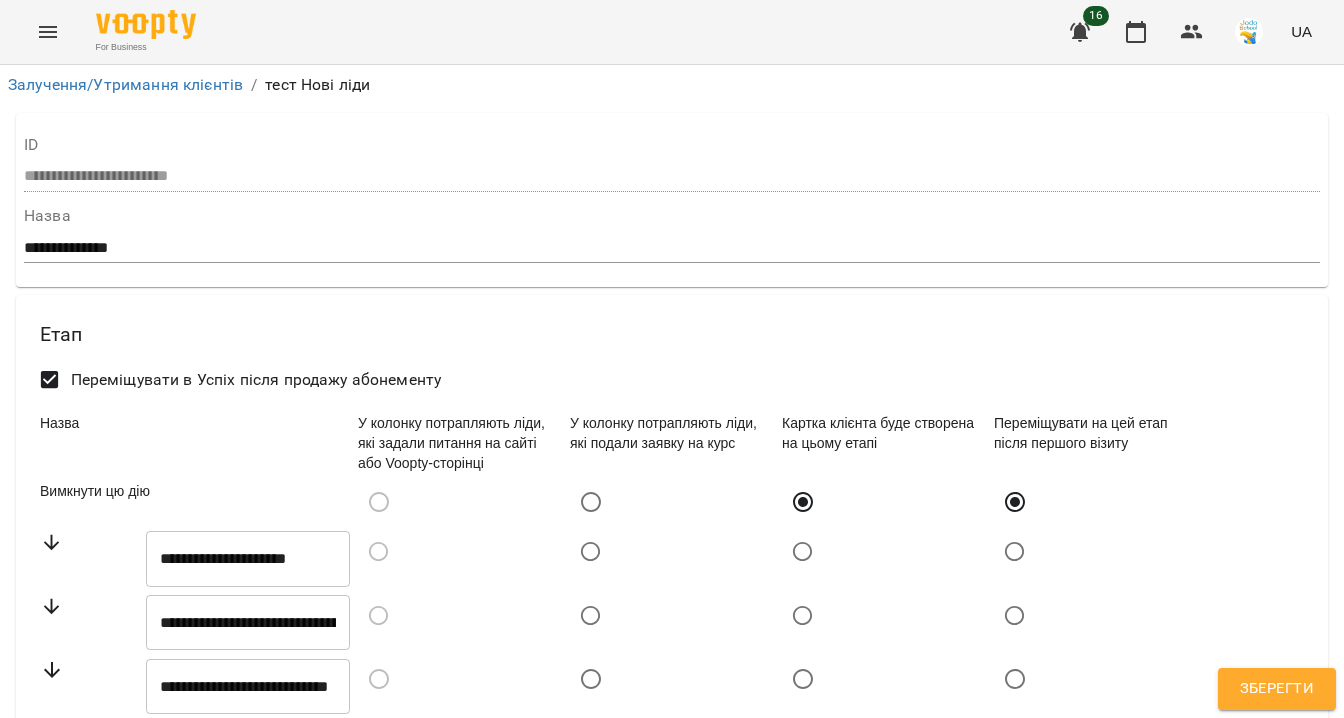 click on "Переміщувати на цeй етап після першого візиту" at bounding box center (1096, 443) 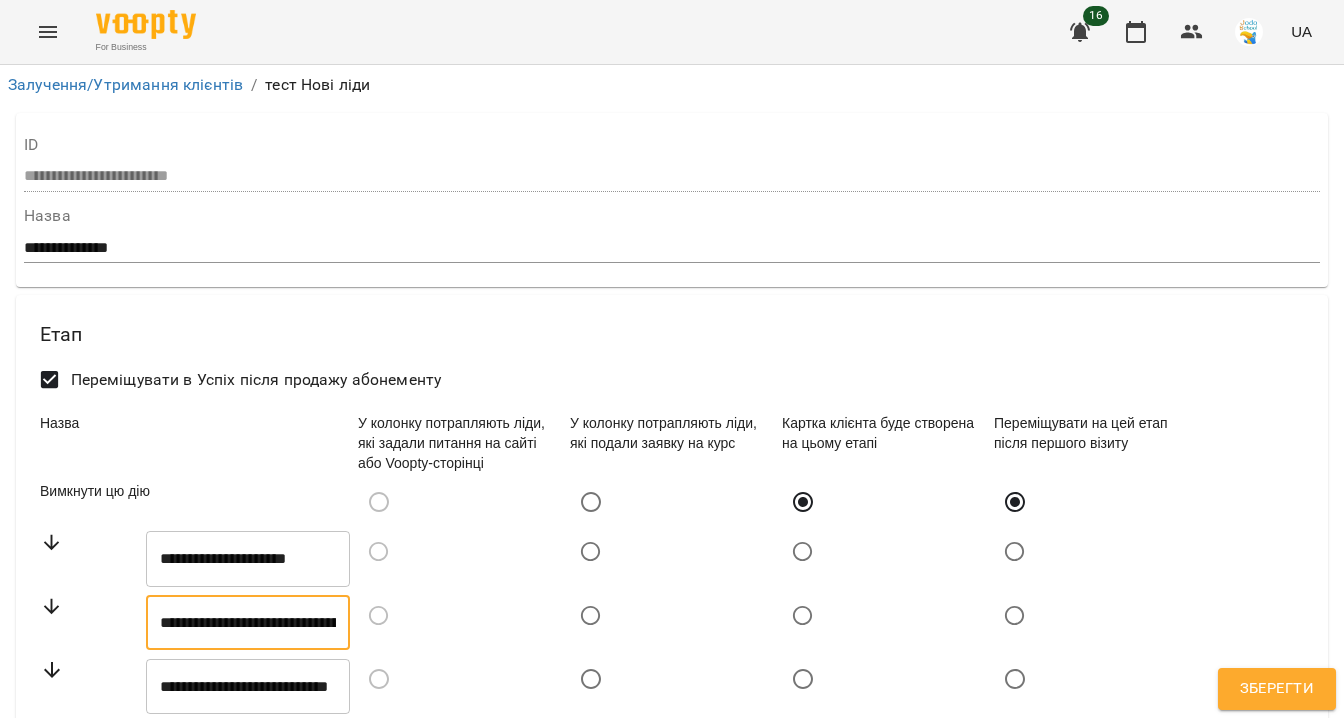 click on "**********" at bounding box center [248, 623] 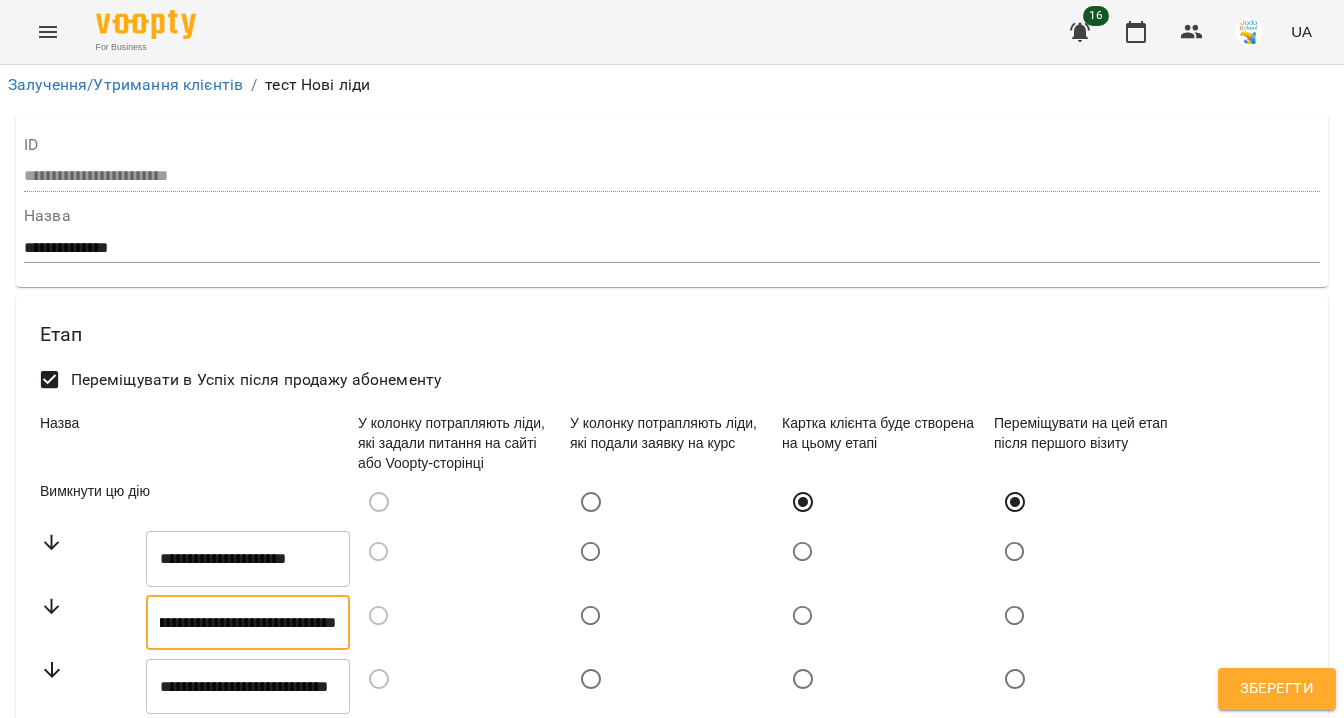 scroll, scrollTop: 0, scrollLeft: 139, axis: horizontal 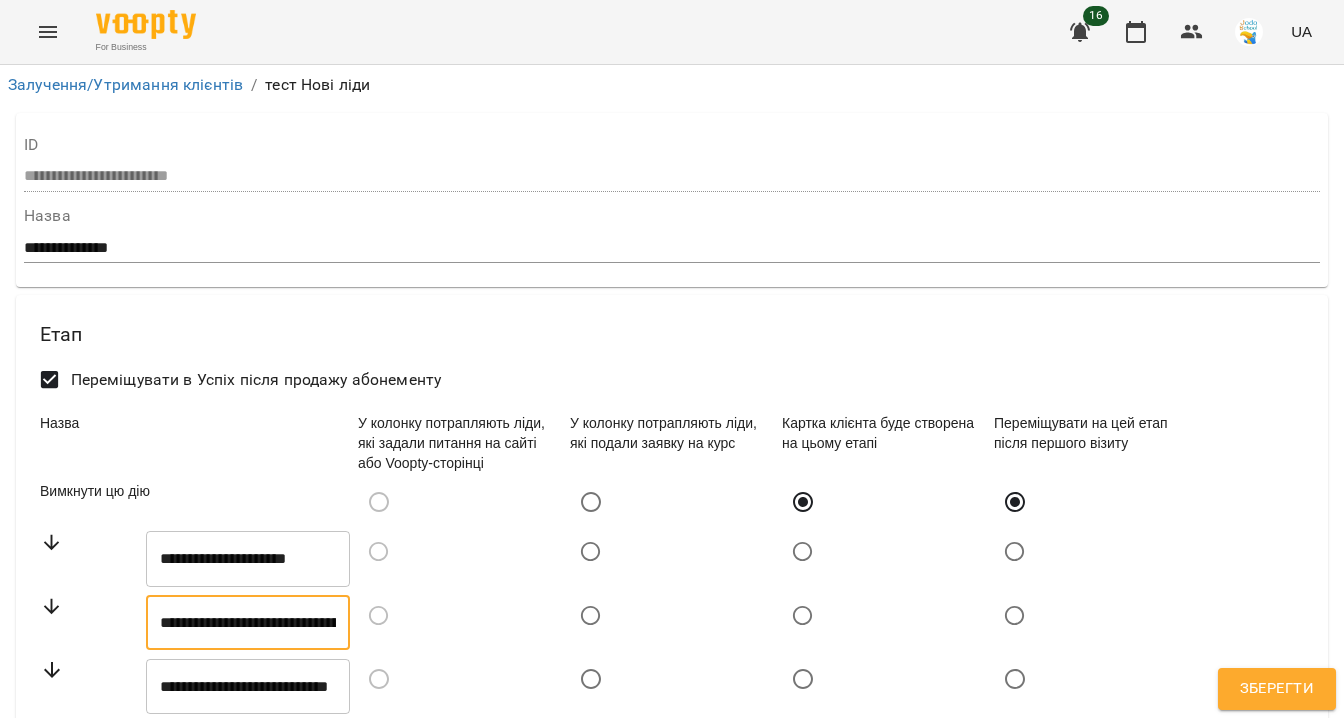 click on "Вимкнути цю дію" at bounding box center [195, 502] 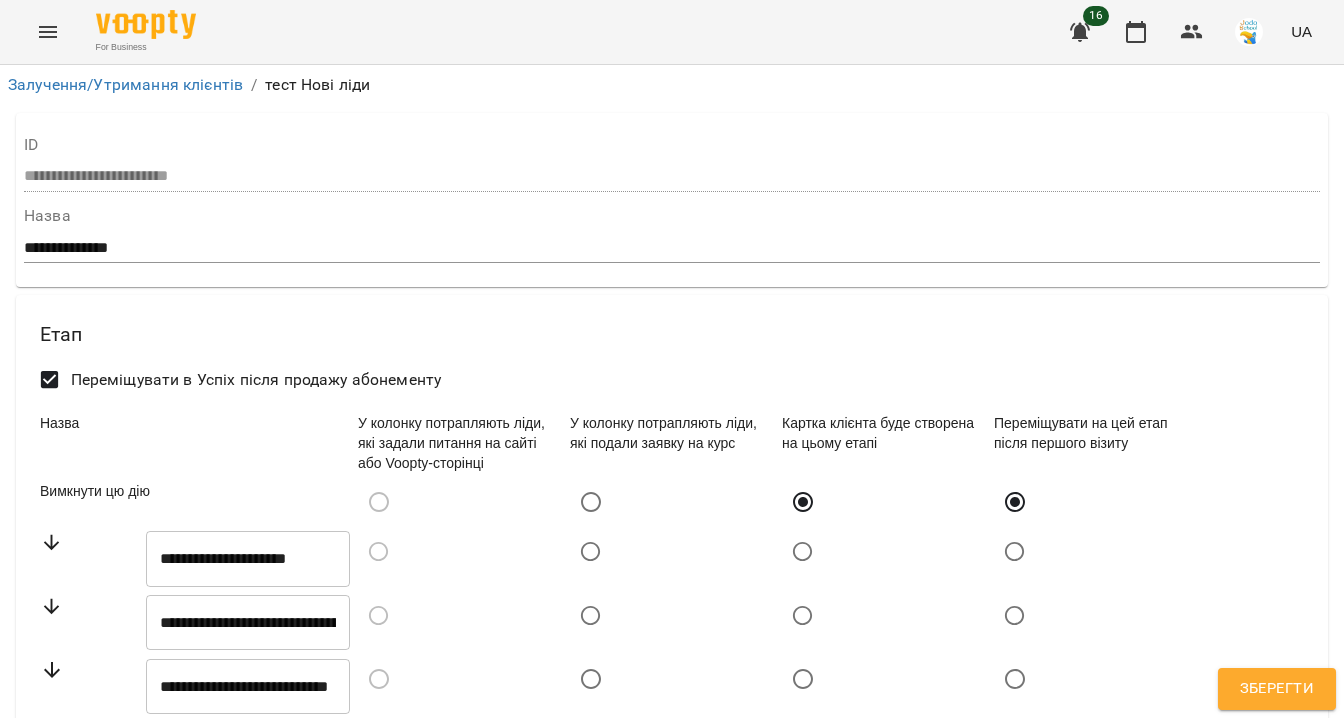 click on "**********" at bounding box center [248, 814] 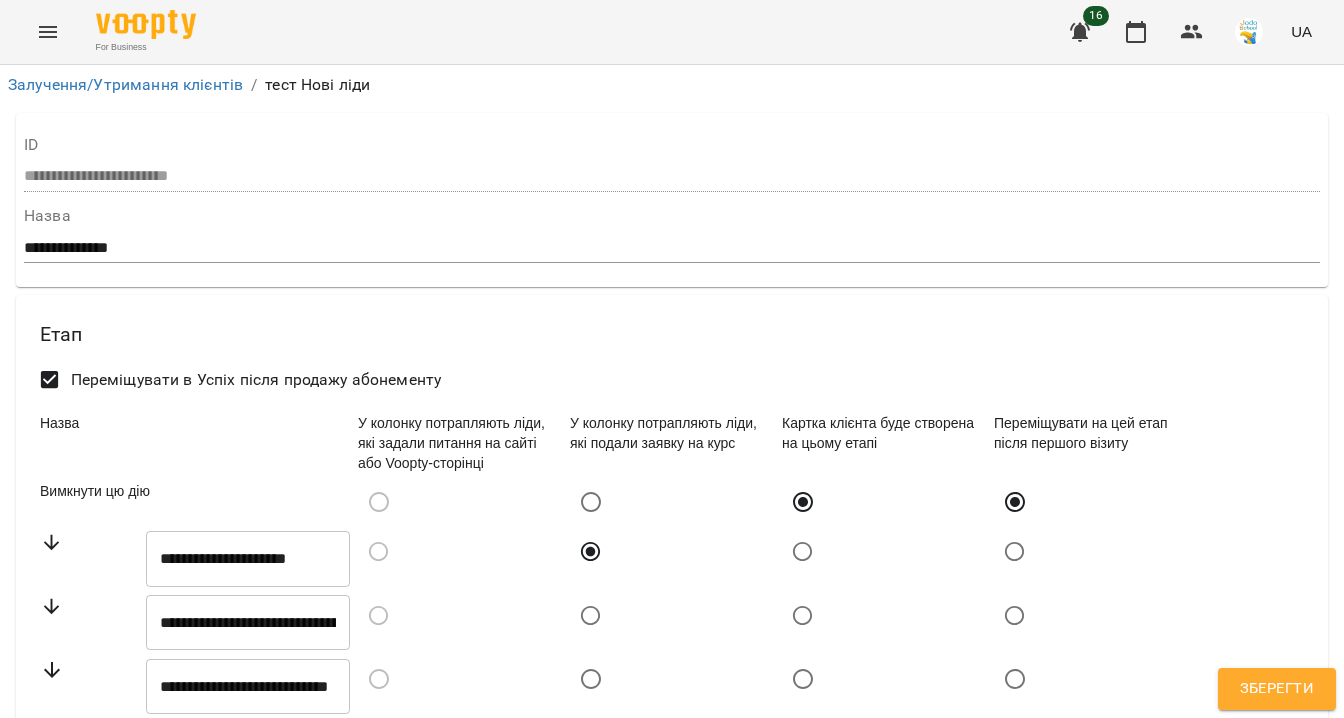 scroll, scrollTop: 277, scrollLeft: 0, axis: vertical 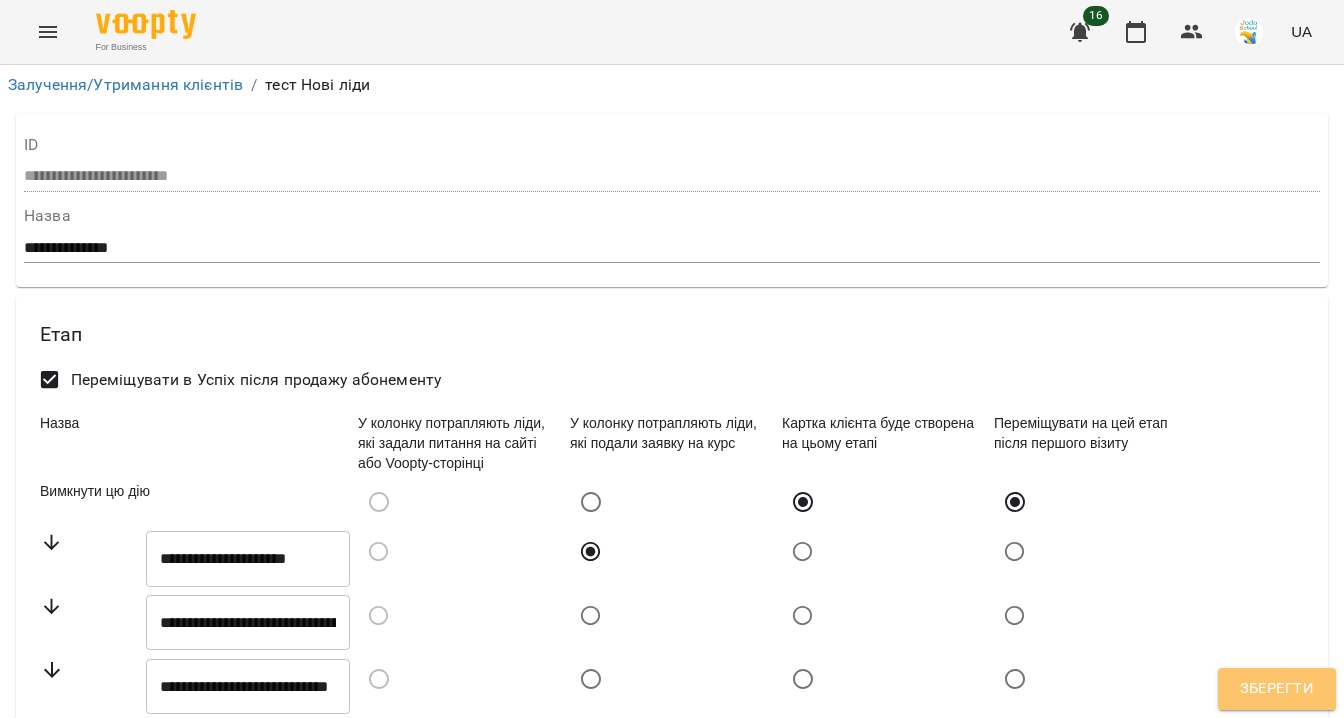 click on "Зберегти" at bounding box center (1277, 689) 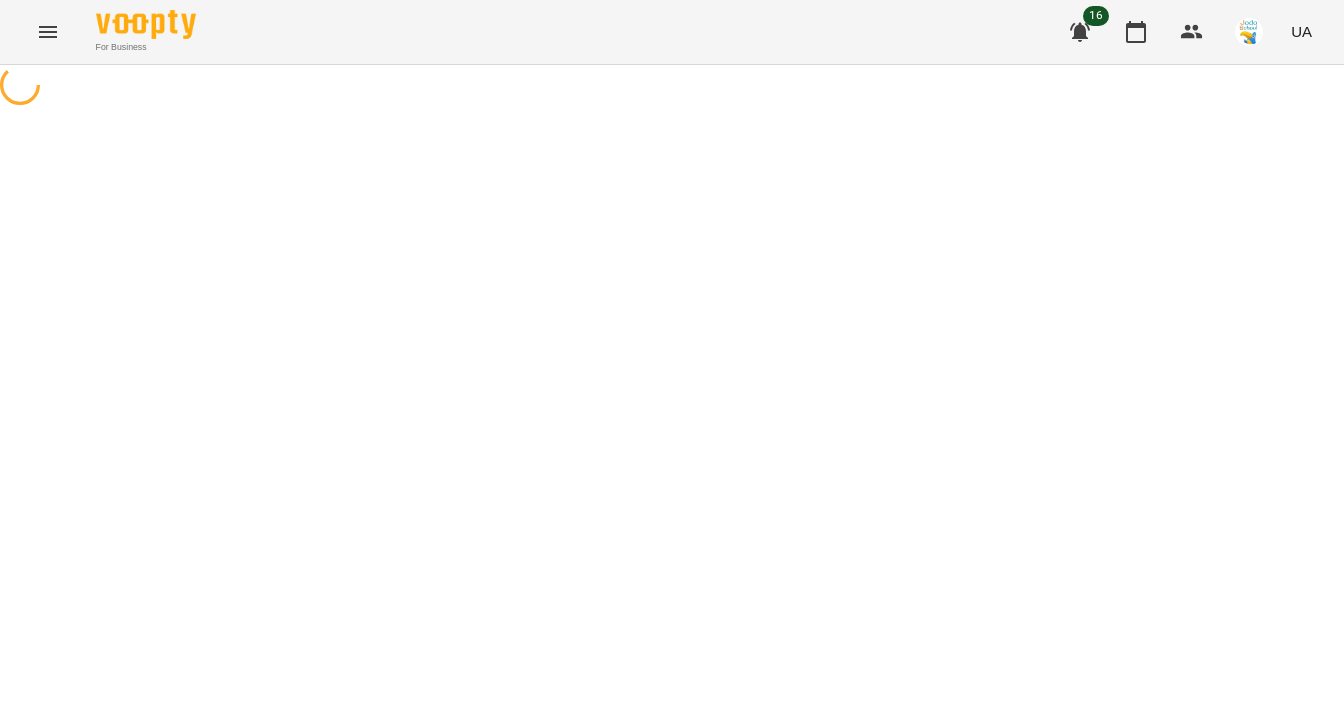 scroll, scrollTop: 0, scrollLeft: 0, axis: both 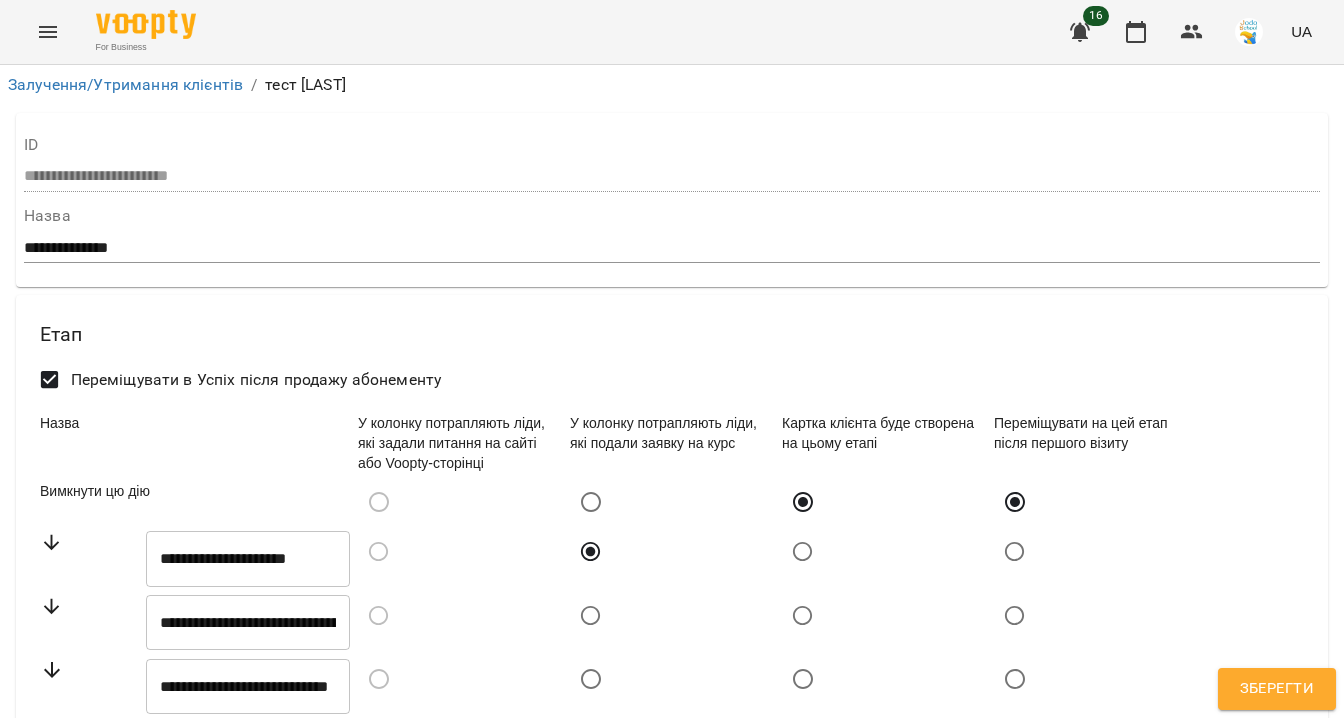 click on "********" at bounding box center [248, 814] 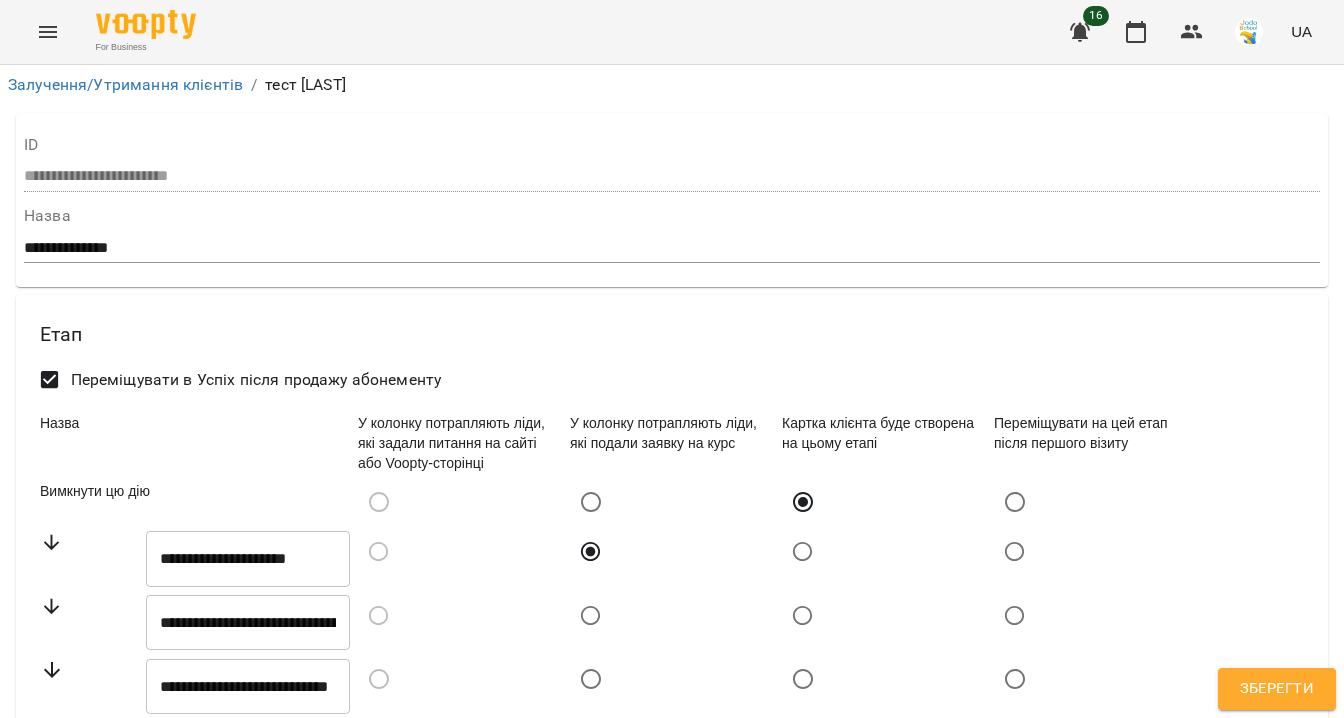 click on "Зберегти" at bounding box center [1277, 689] 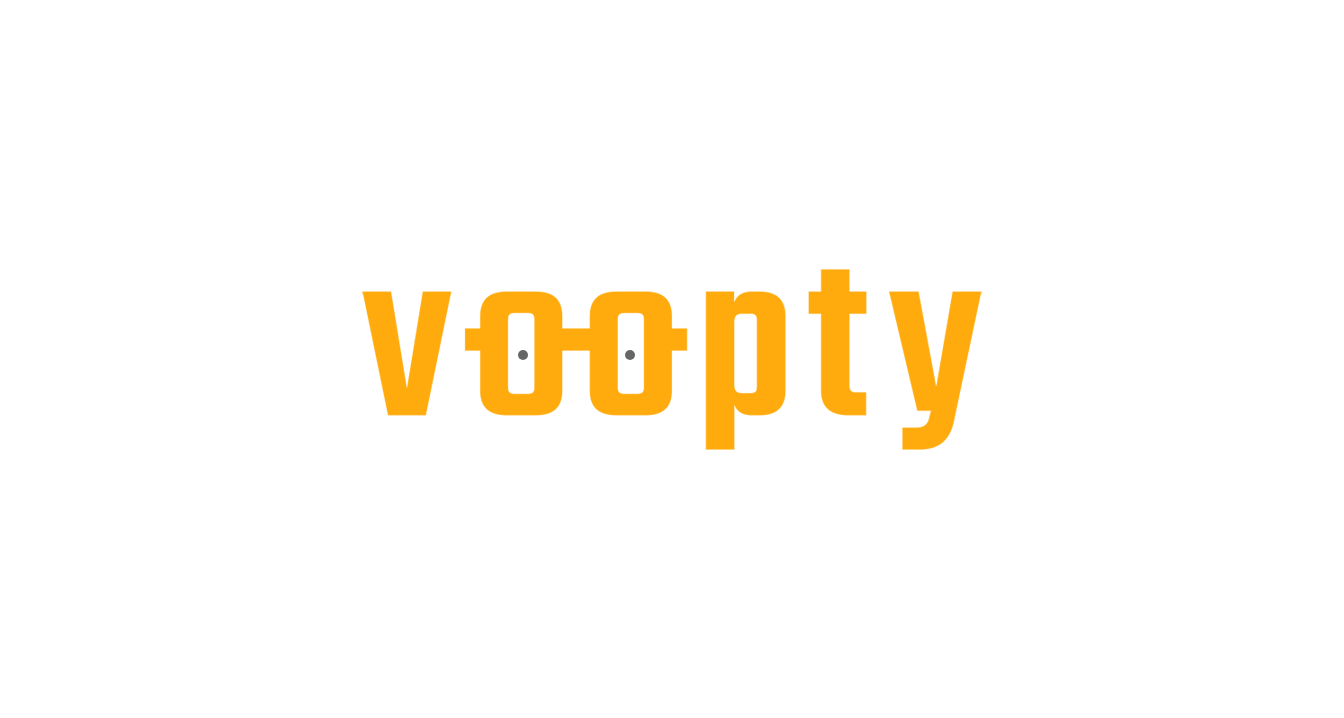 scroll, scrollTop: 0, scrollLeft: 0, axis: both 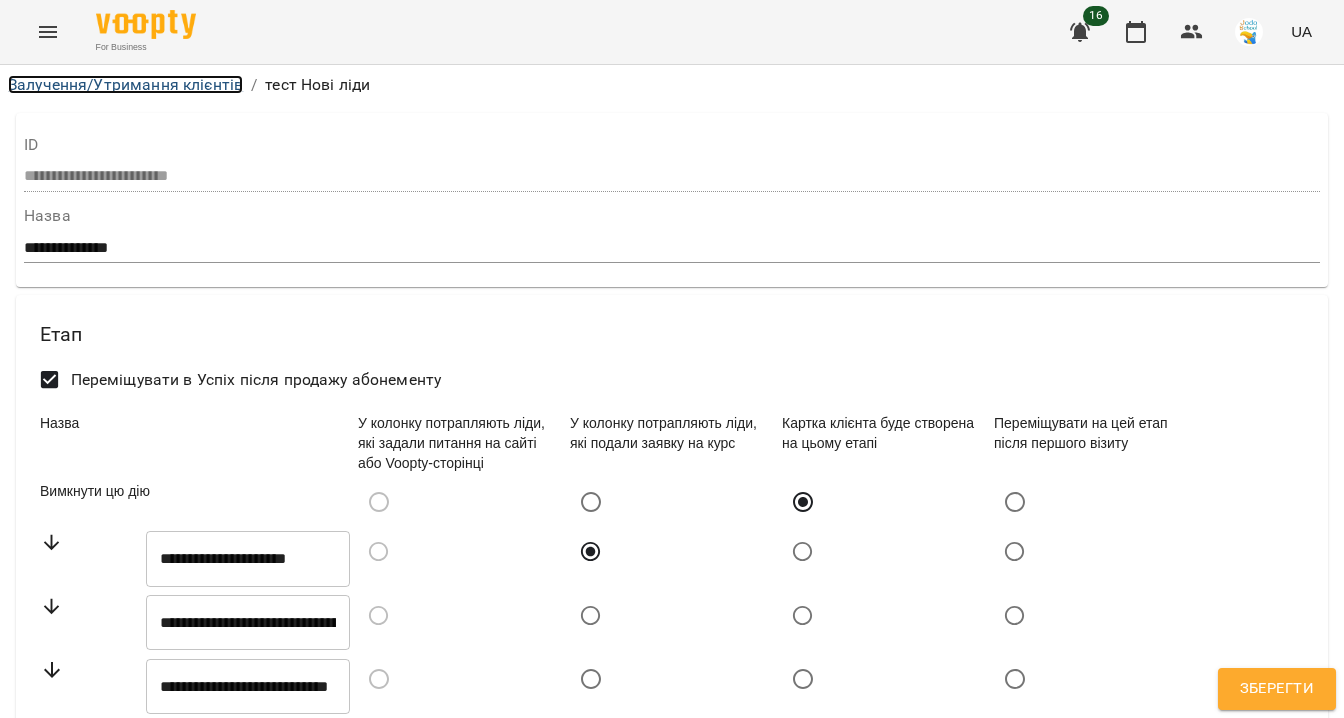 click on "Залучення/Утримання клієнтів" at bounding box center (125, 84) 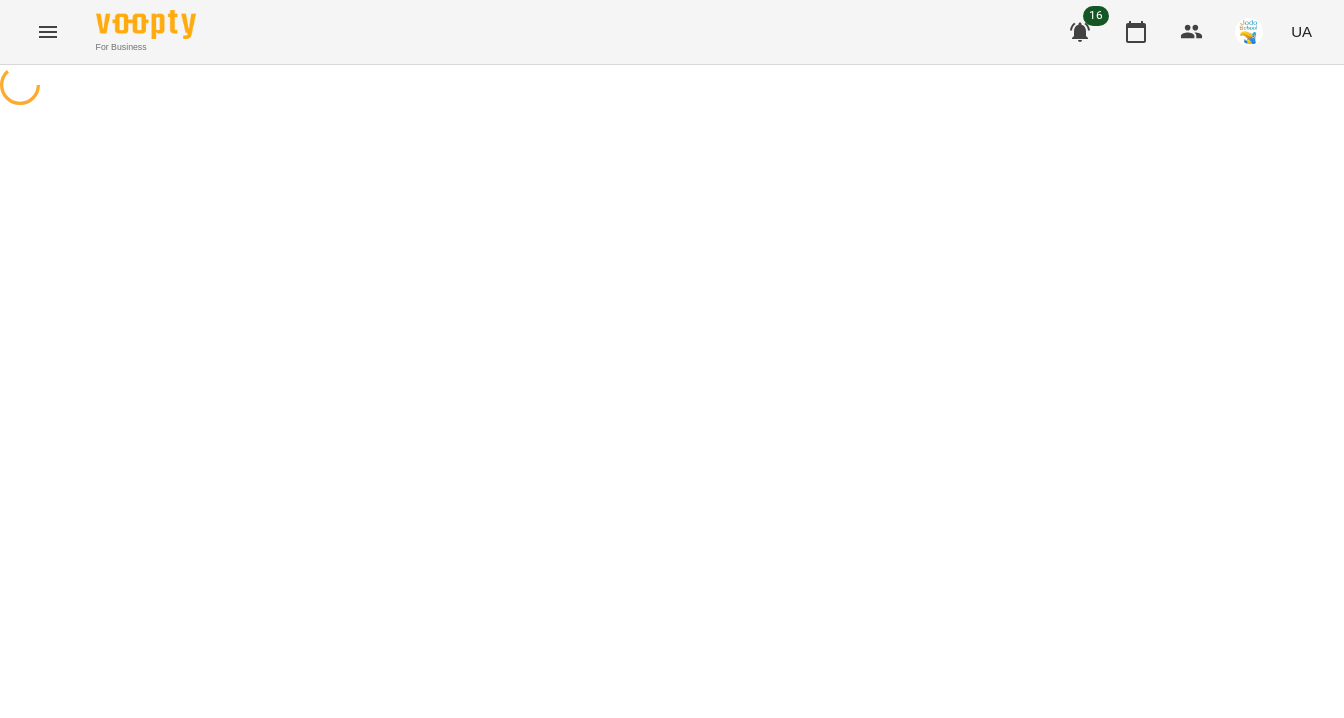 select on "**********" 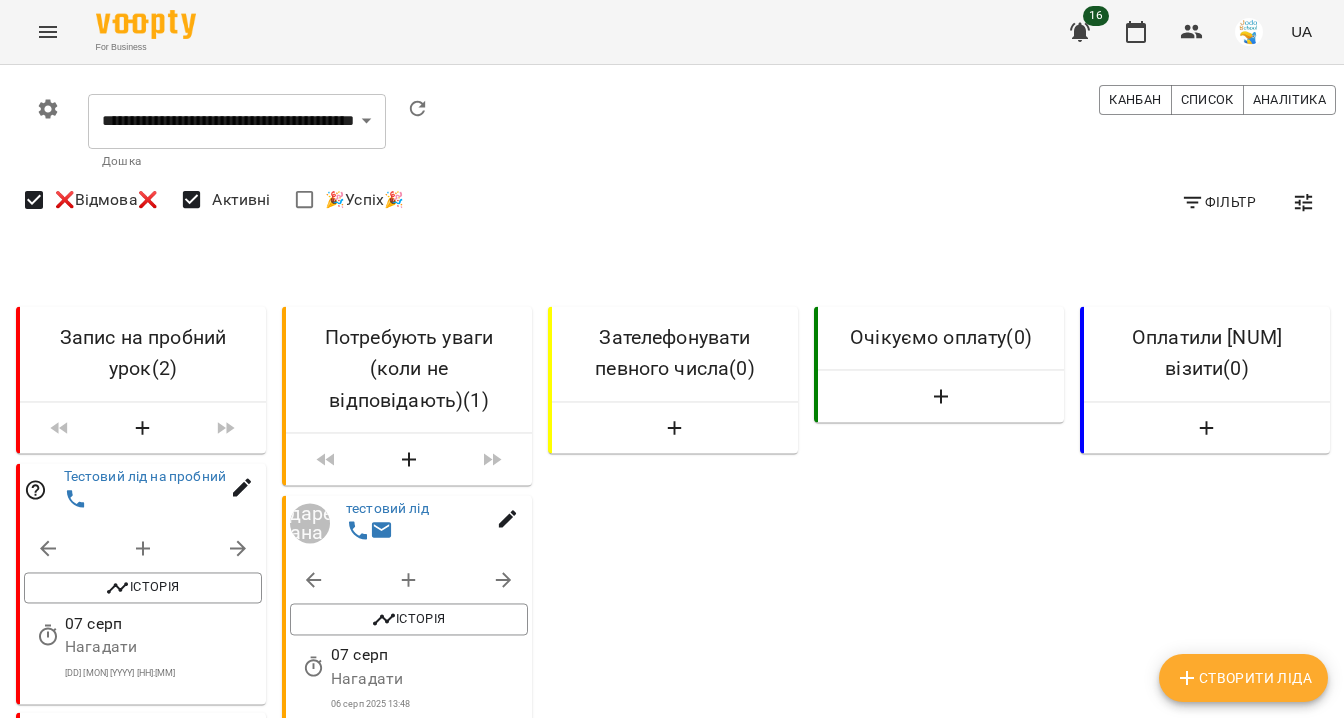 scroll, scrollTop: 0, scrollLeft: 0, axis: both 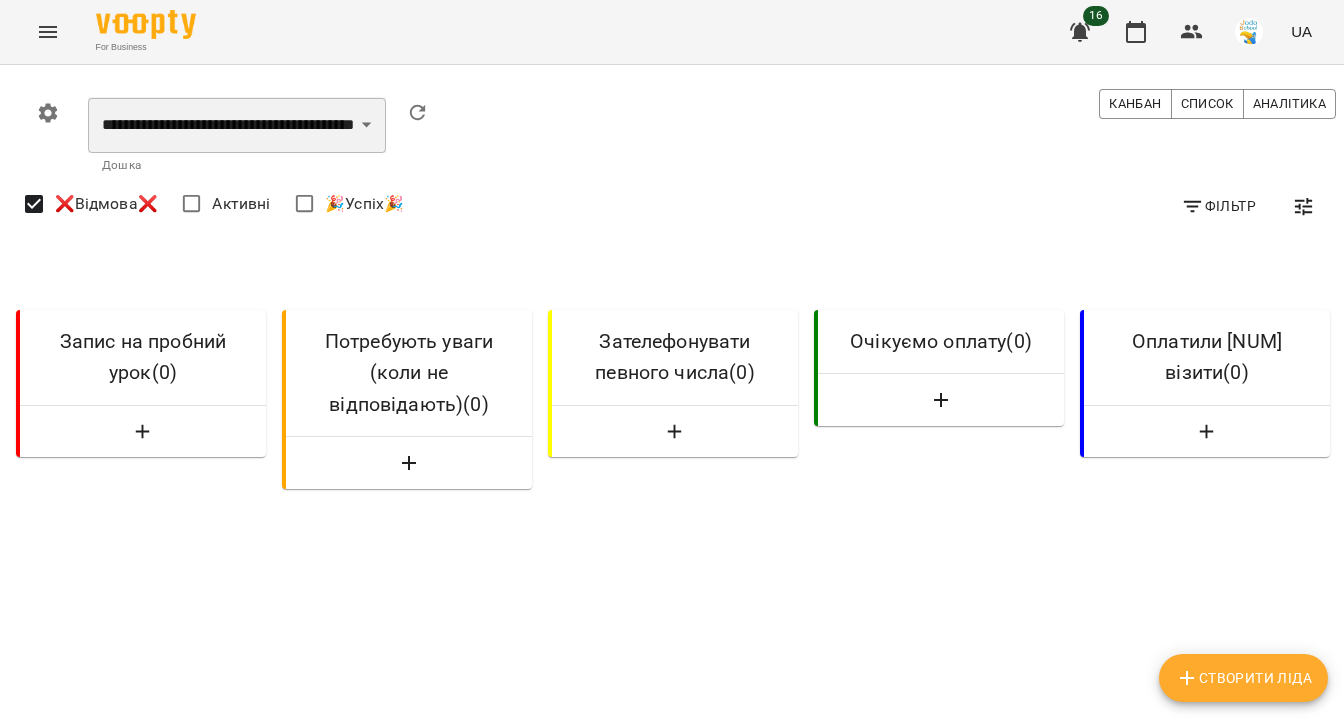 click on "**********" at bounding box center (237, 125) 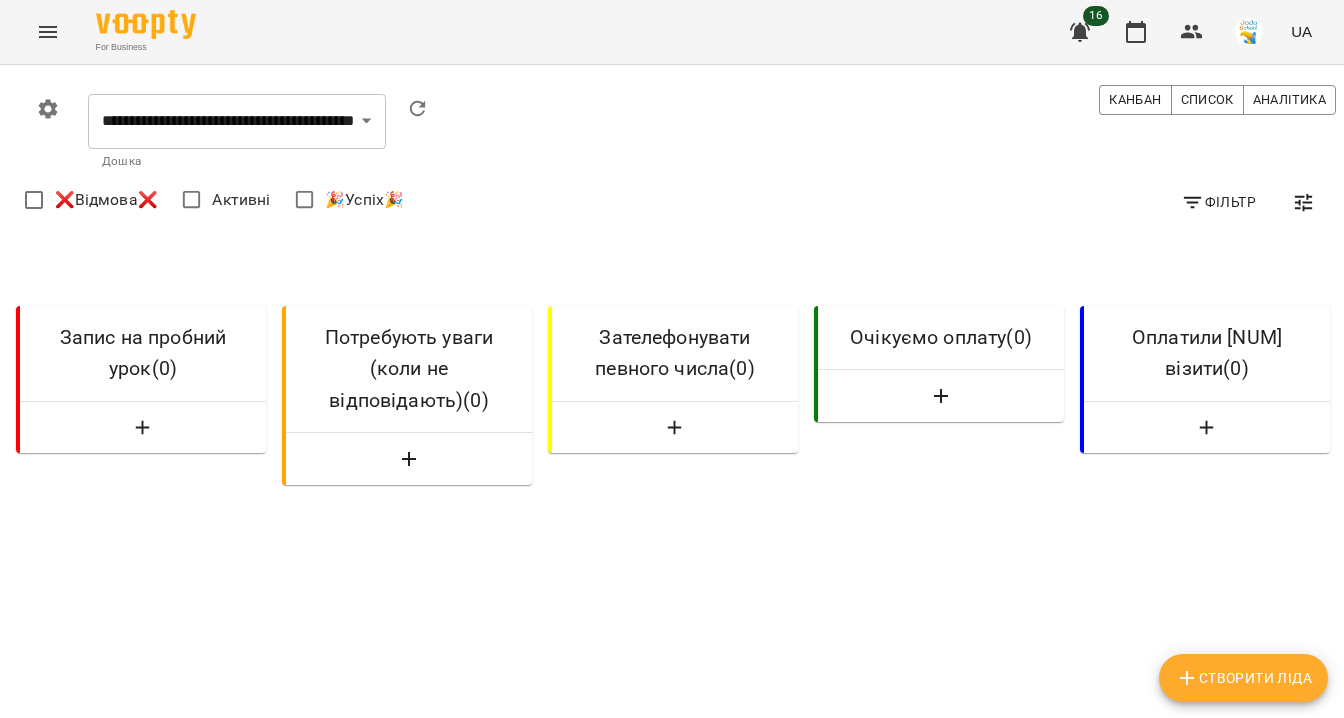 scroll, scrollTop: 0, scrollLeft: 0, axis: both 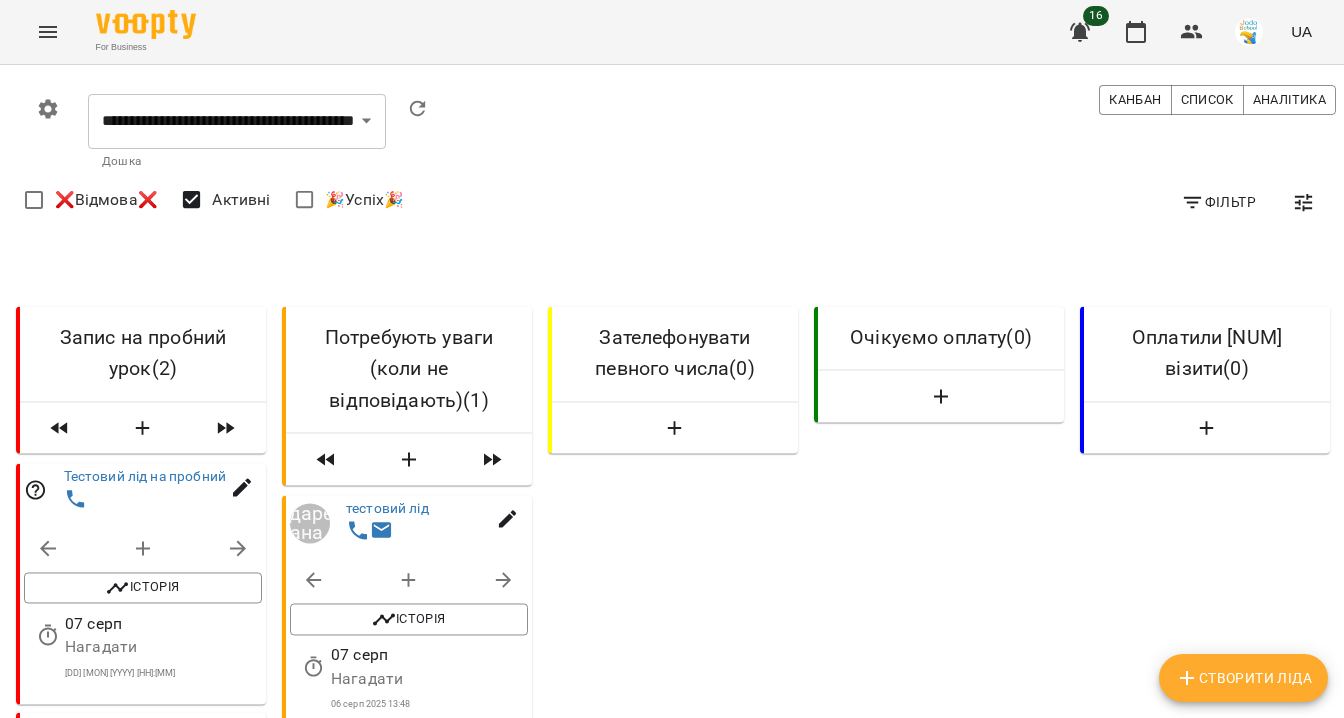 click 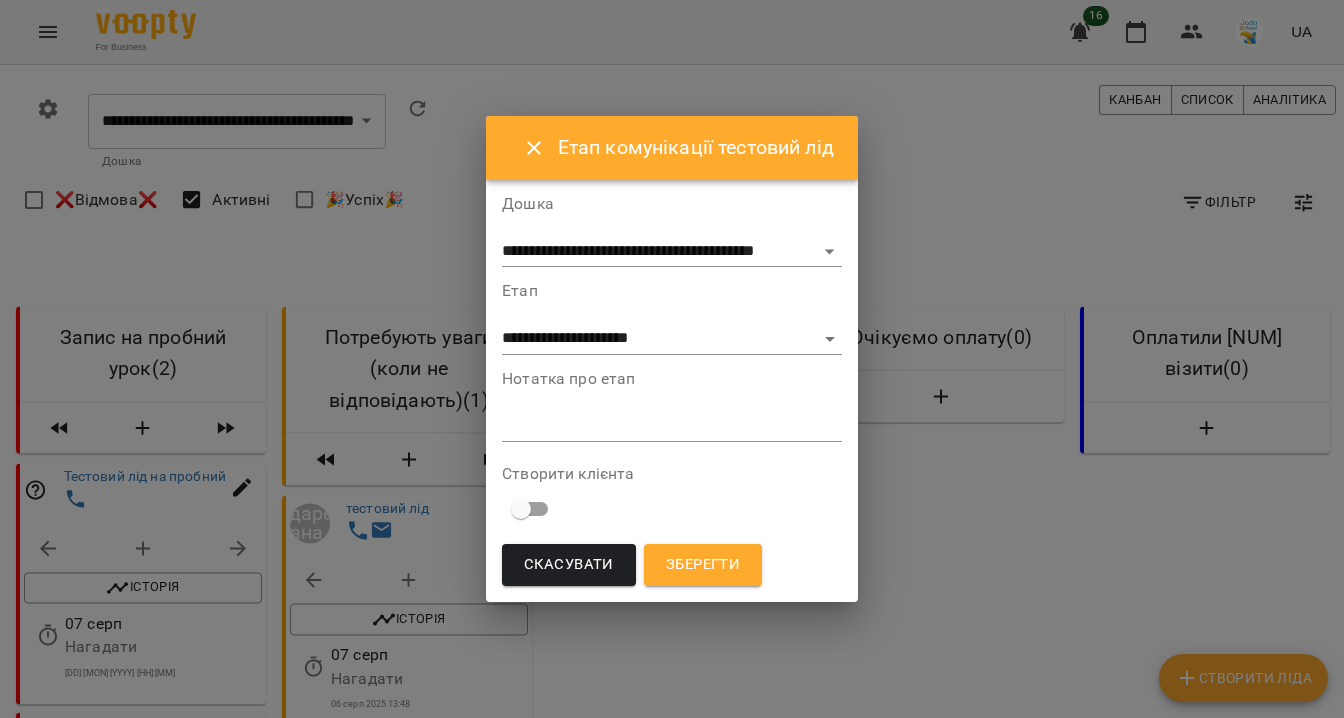 click at bounding box center [672, 425] 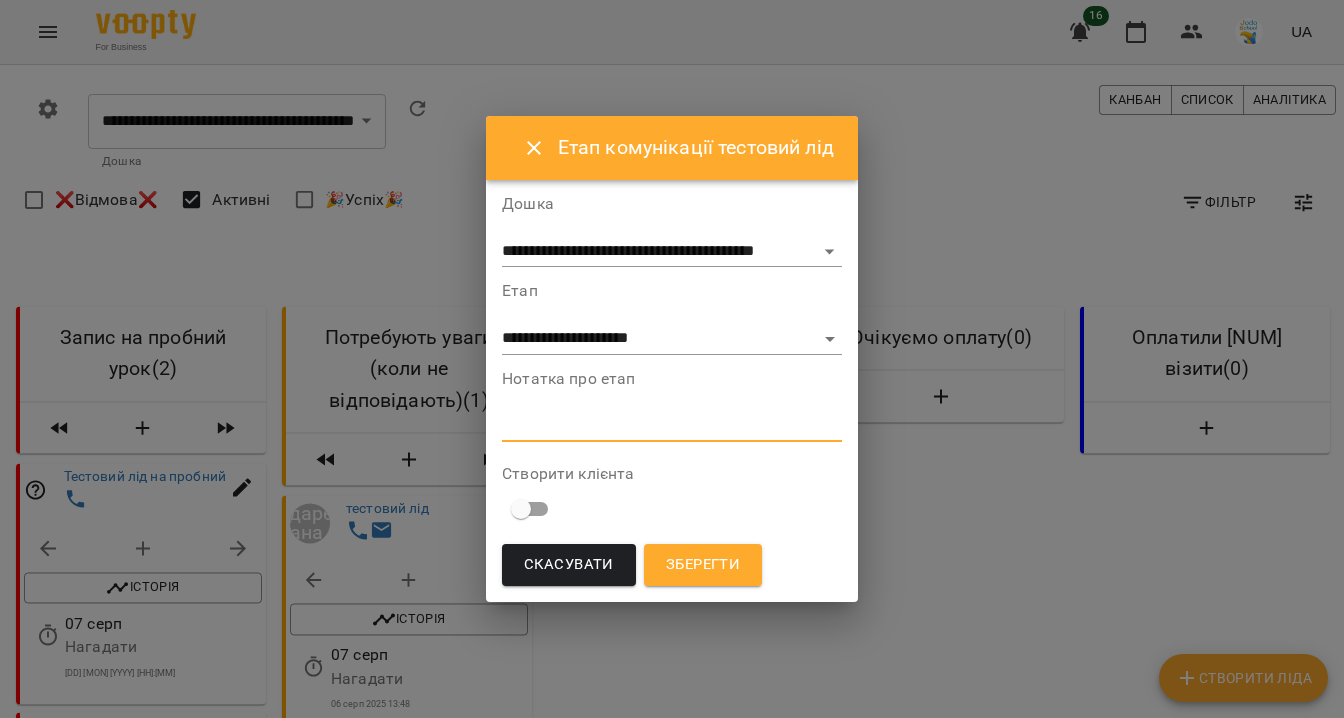 click at bounding box center (672, 425) 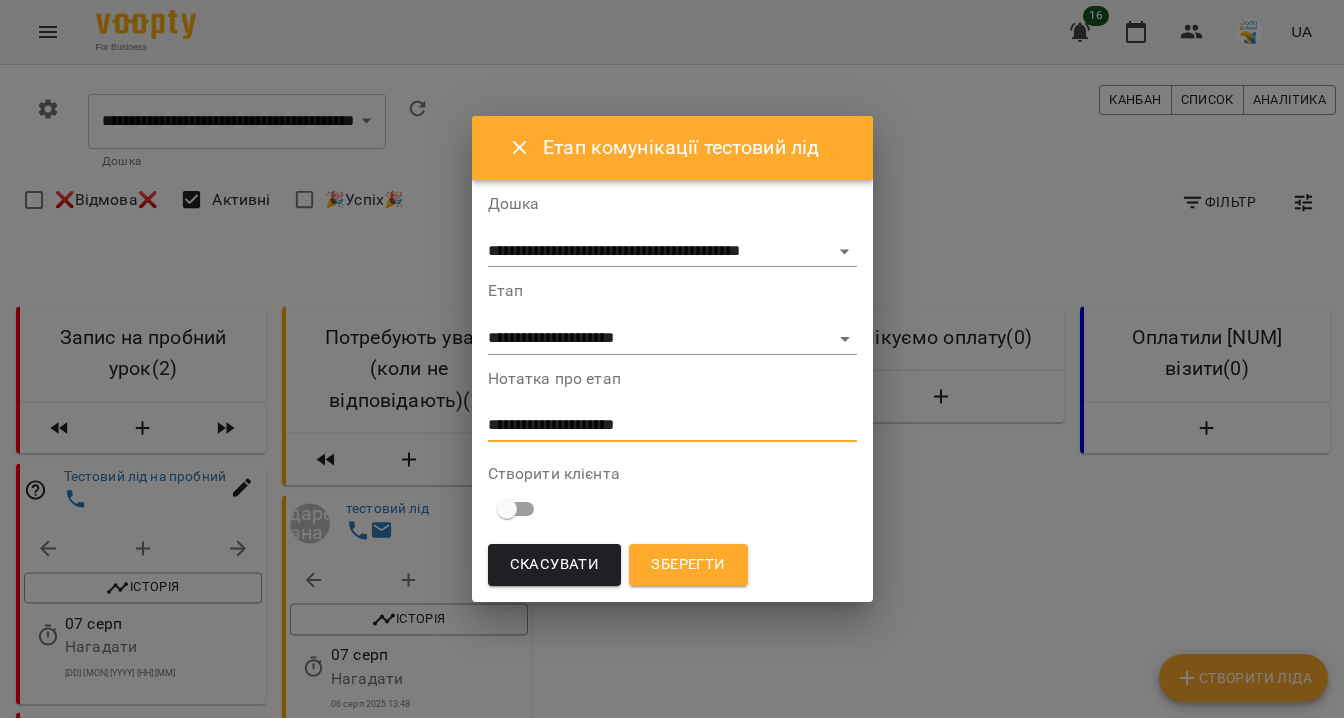 type on "**********" 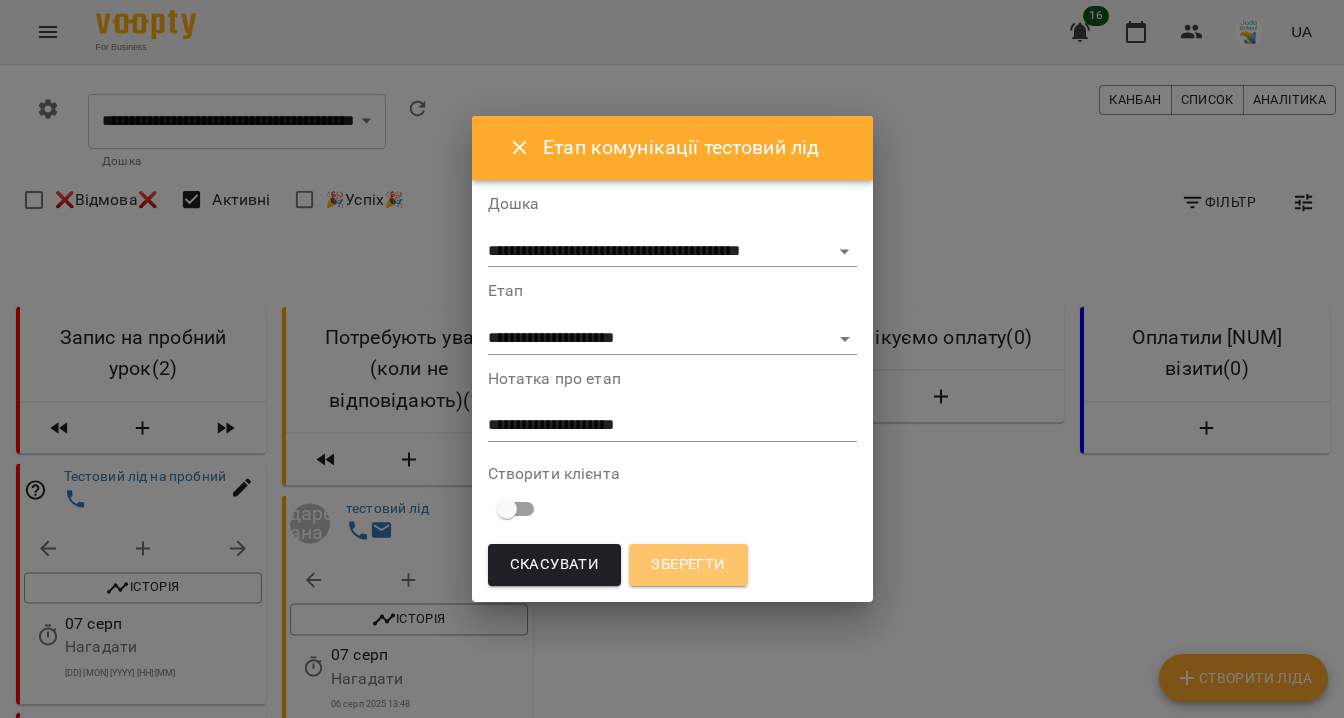 click on "Зберегти" at bounding box center [688, 565] 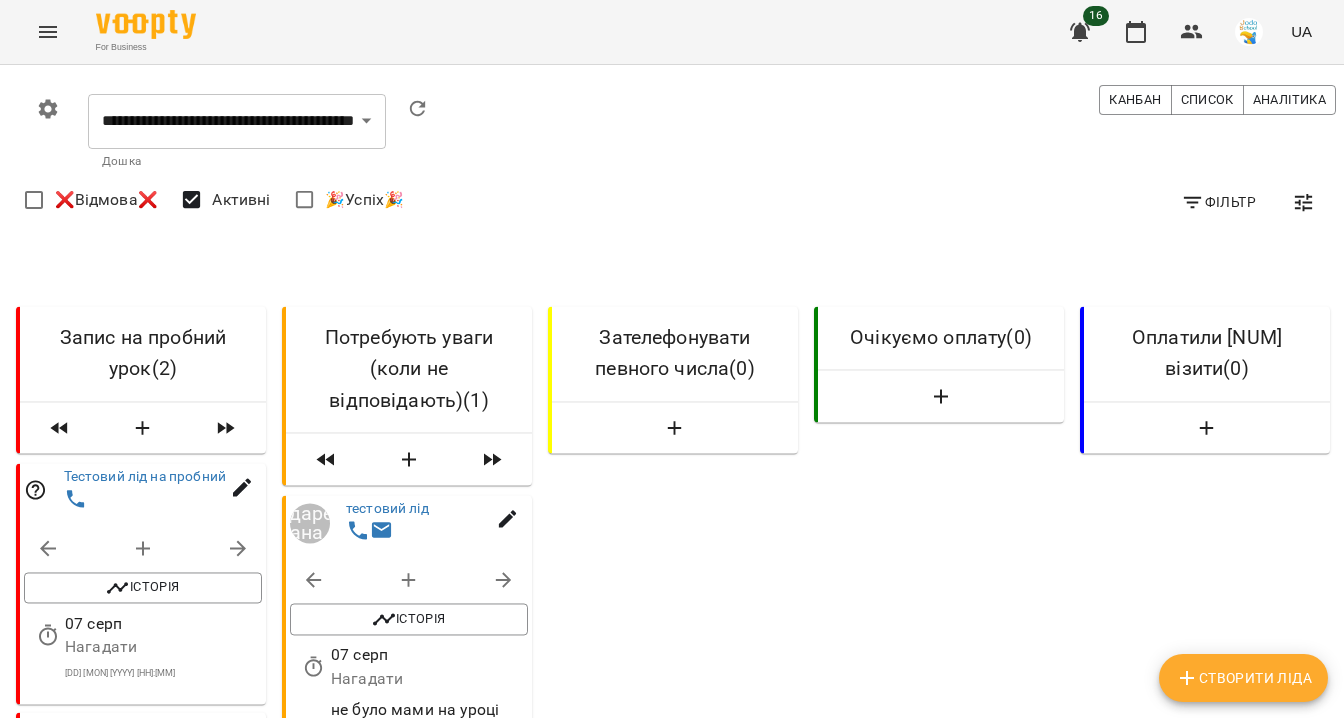scroll, scrollTop: 66, scrollLeft: 0, axis: vertical 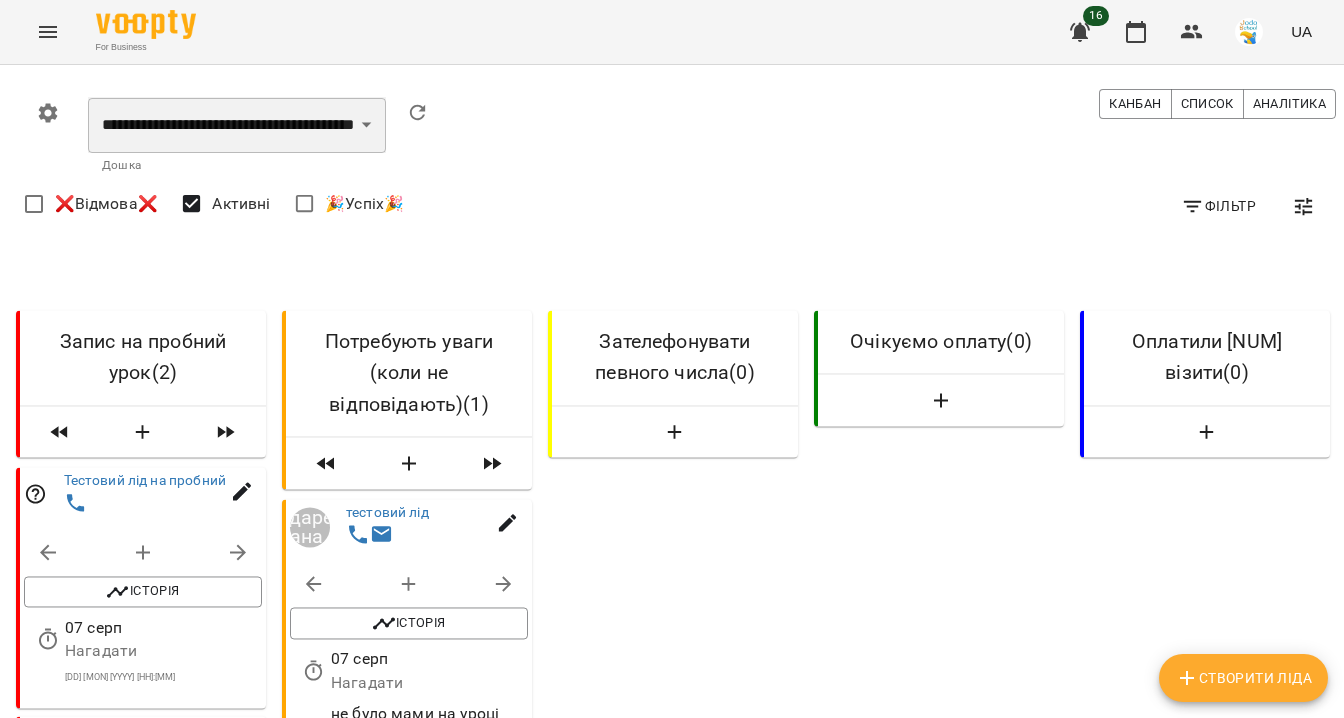click on "**********" at bounding box center [237, 125] 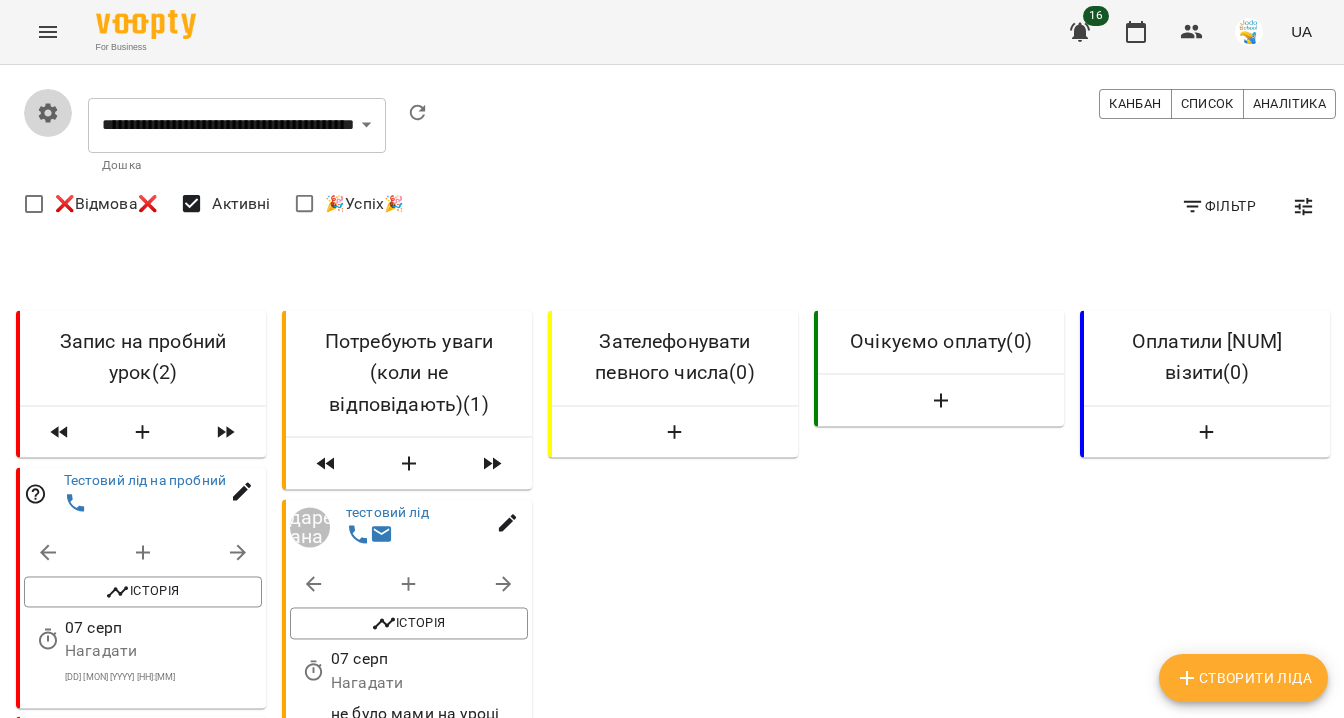 click 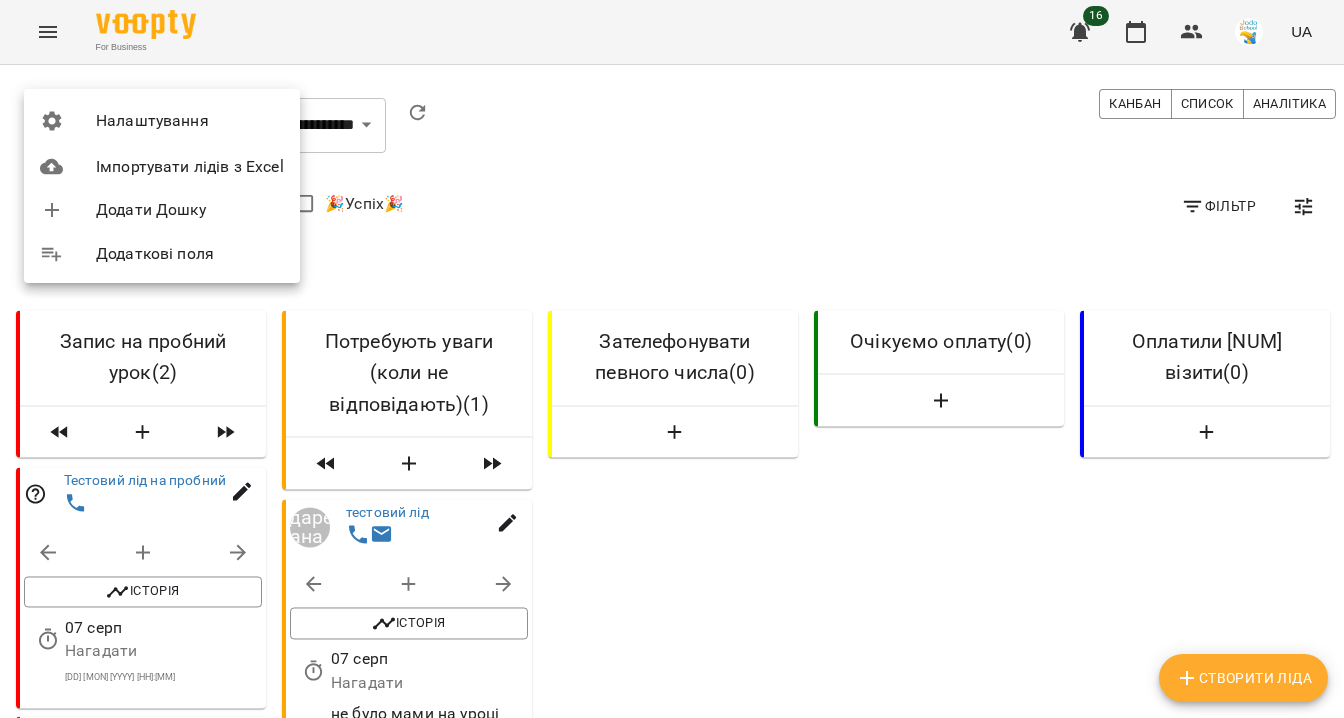 click on "Додаткові поля" at bounding box center [190, 254] 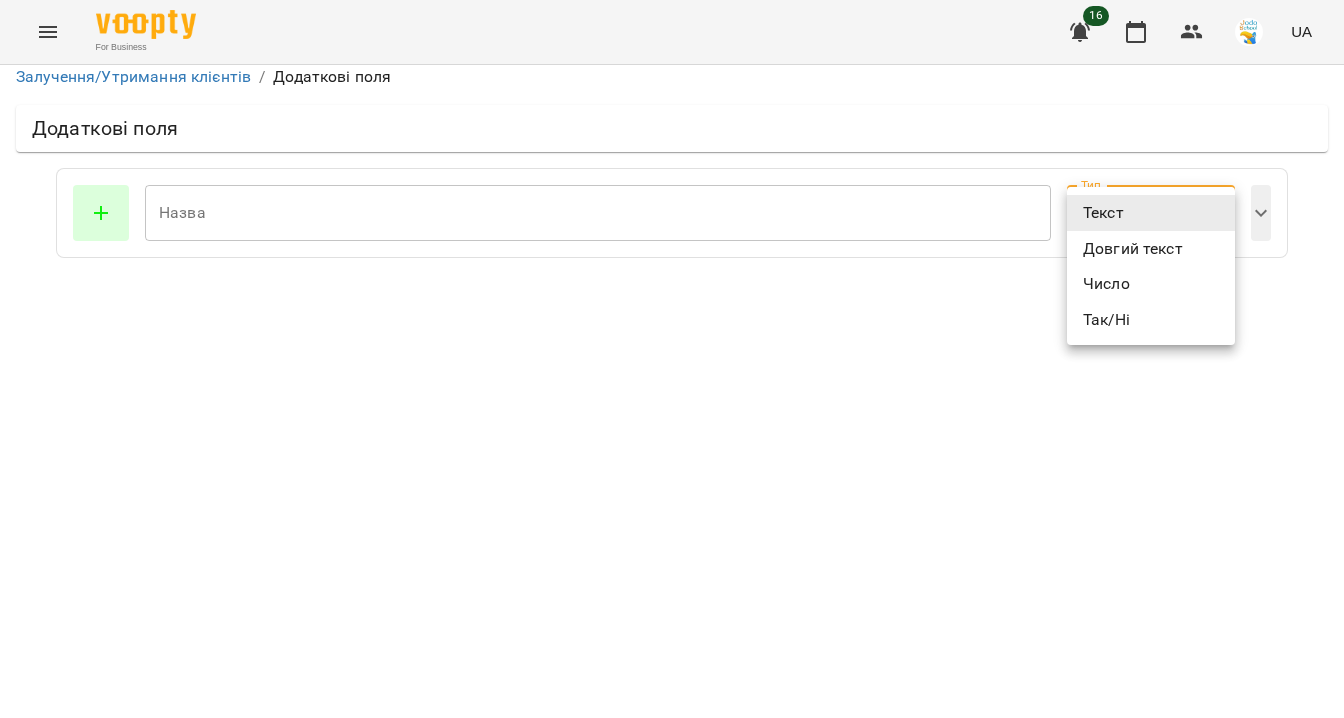 click on "For Business 16 UA Залучення/Утримання клієнтів / Додаткові поля Додаткові поля Назва Назва Тип Текст **** Тип Опис поля Опис поля Ключ для API Ключ для API Дозволено редагувати Приховане
Текст Довгий текст Число Так/Ні" at bounding box center [672, 133] 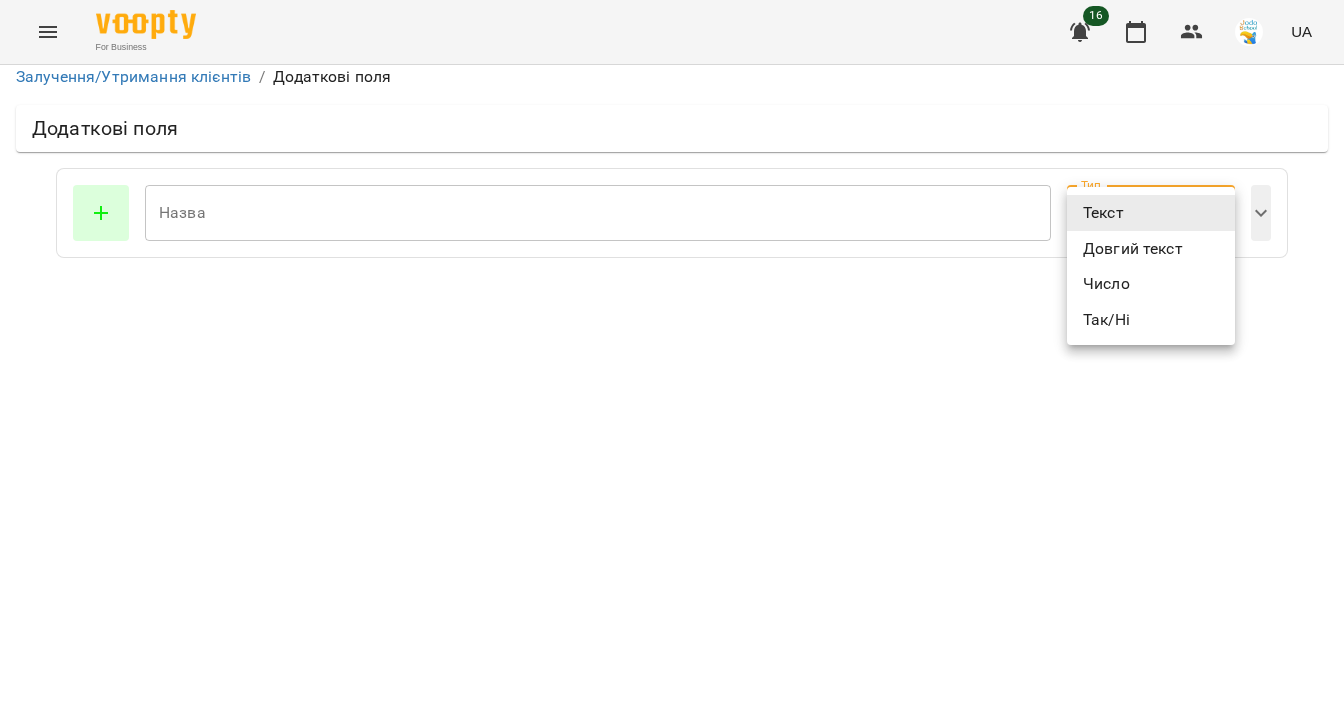 click at bounding box center [672, 359] 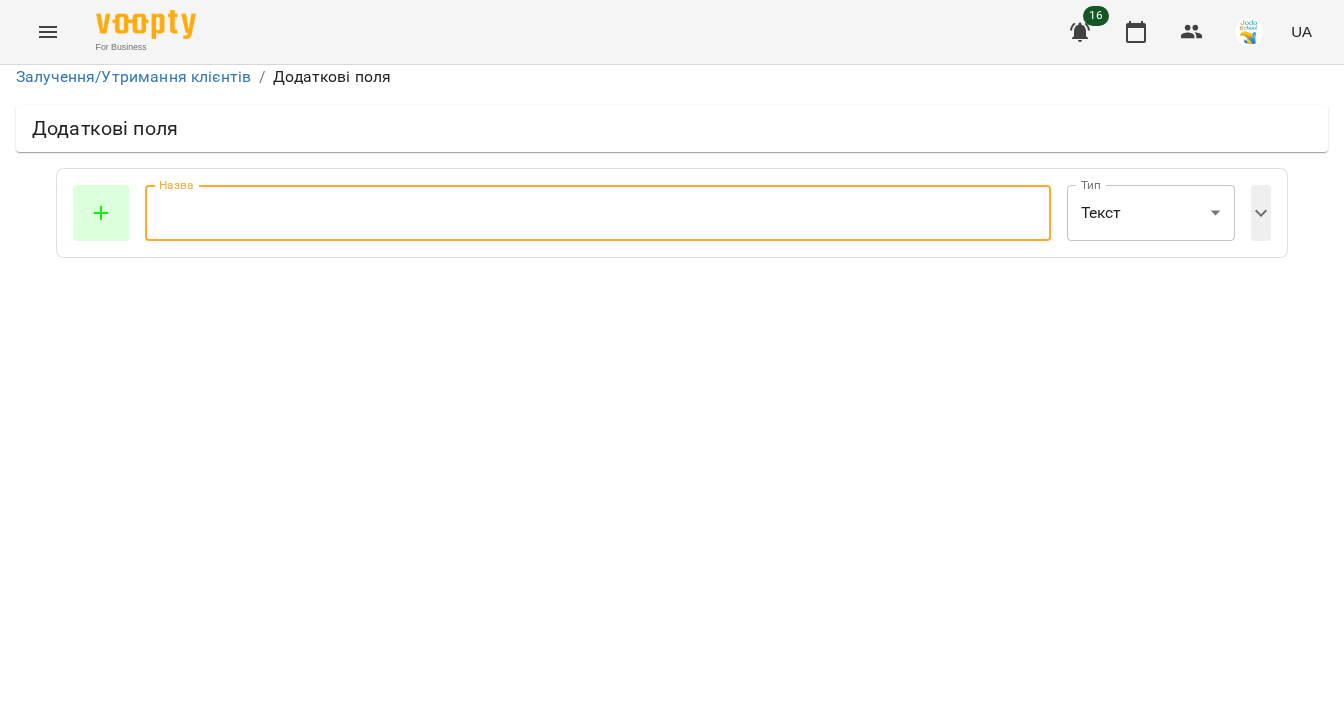 click at bounding box center (598, 213) 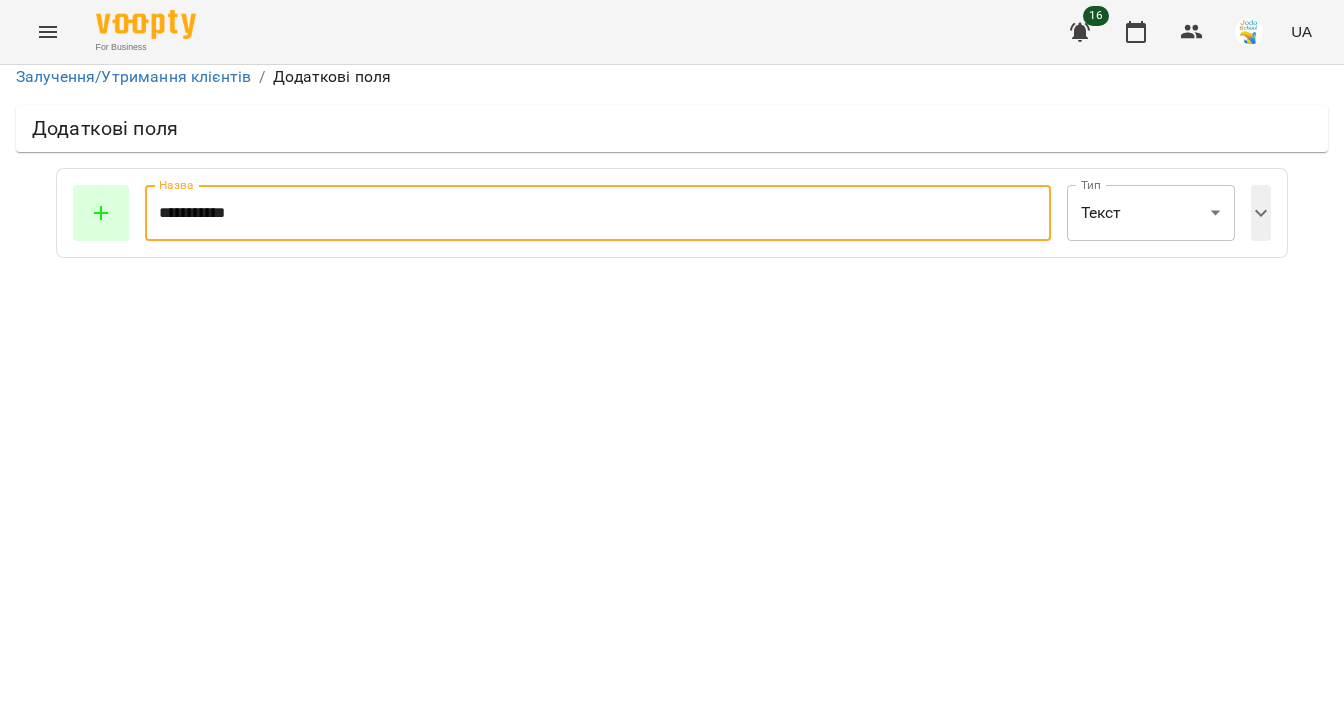 type on "**********" 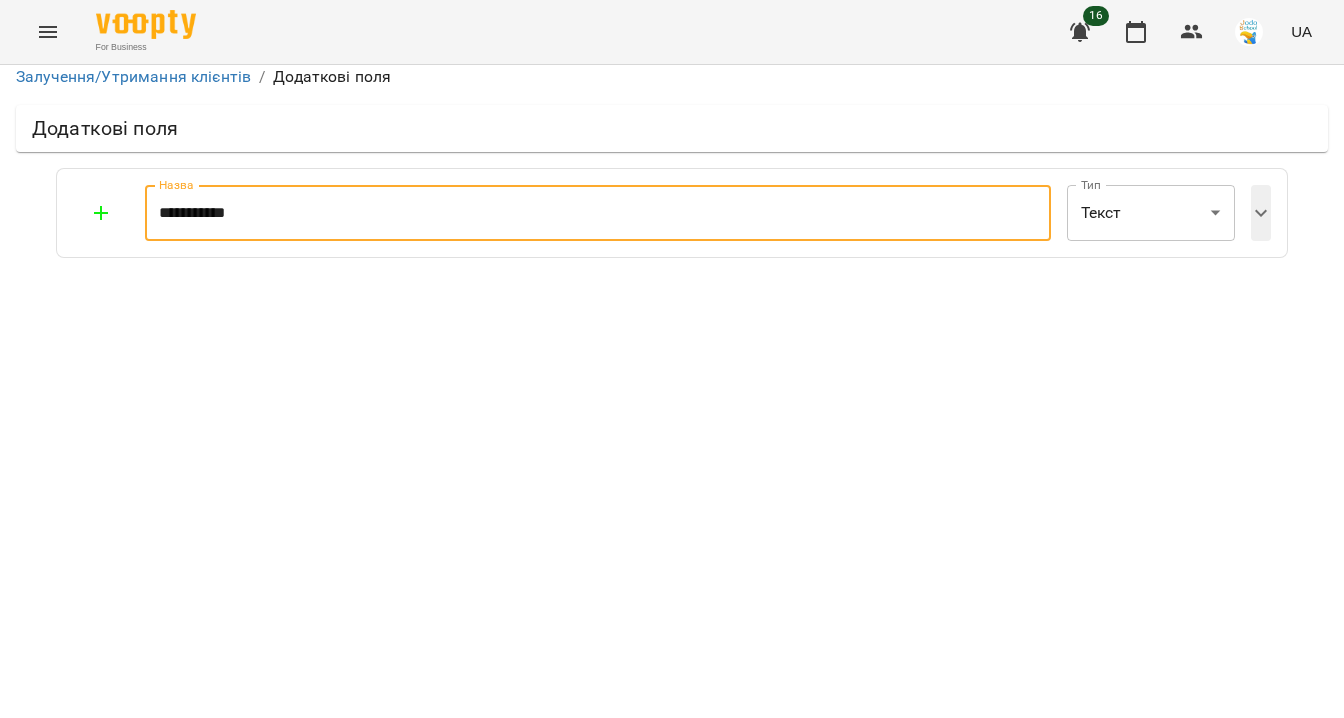 click 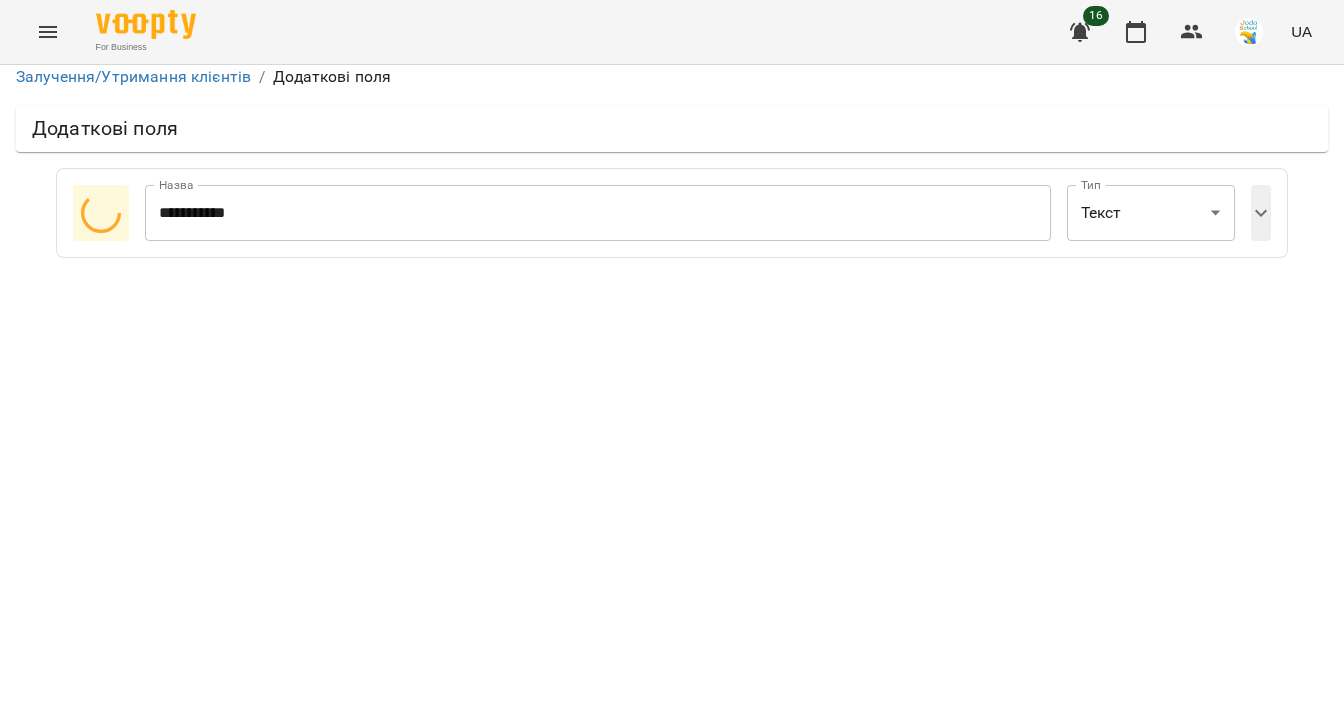 type 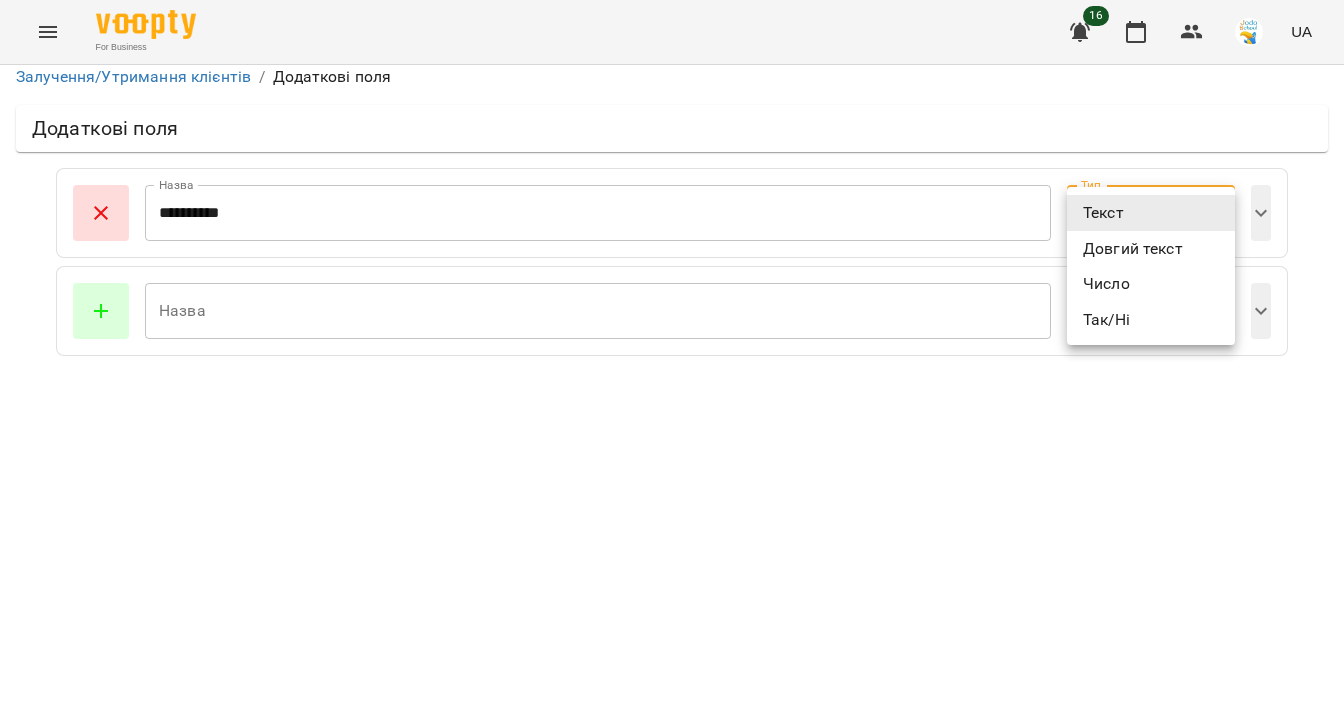 click on "**********" at bounding box center (672, 182) 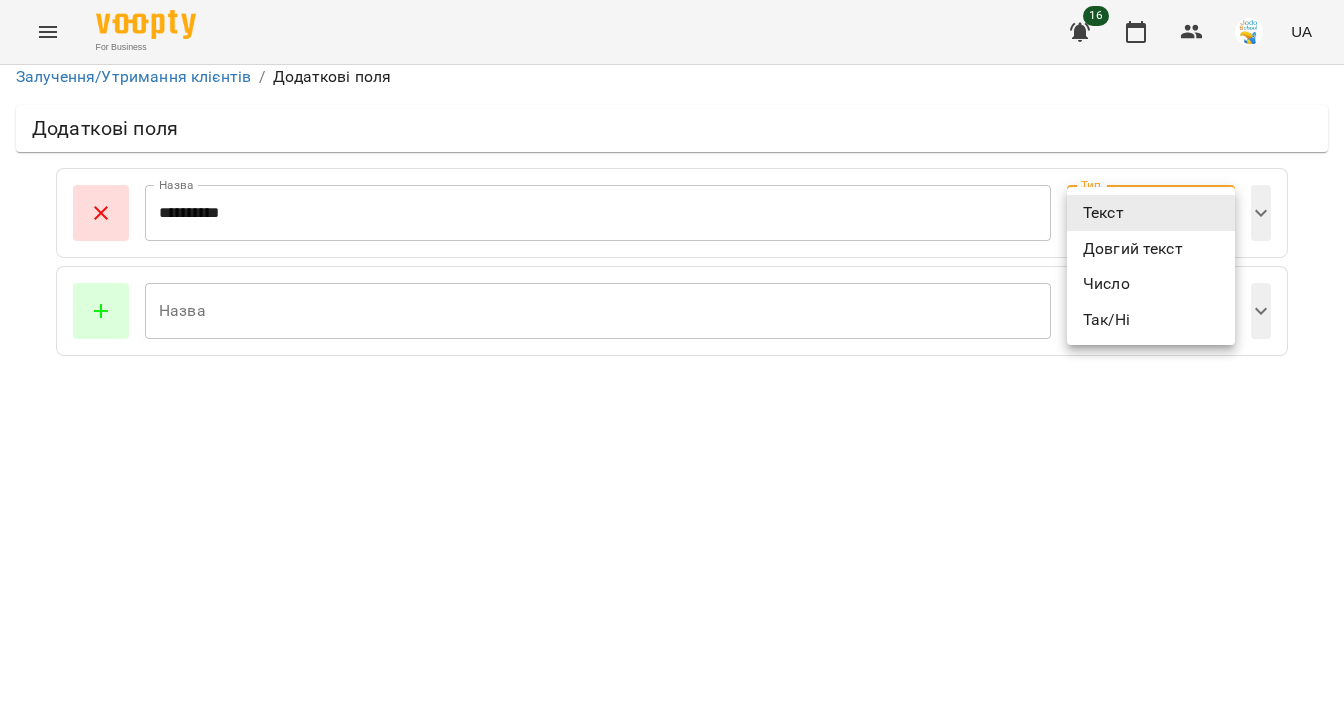 click at bounding box center [672, 359] 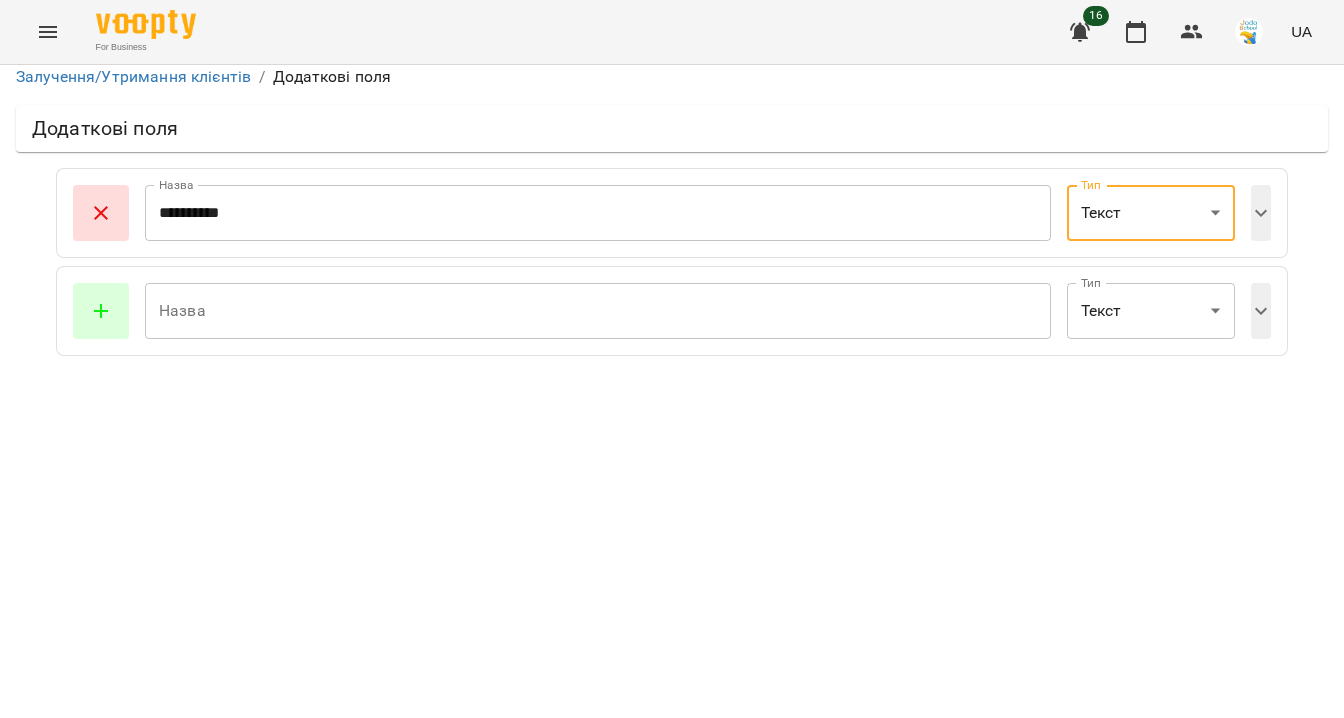 click on "**********" at bounding box center (672, 182) 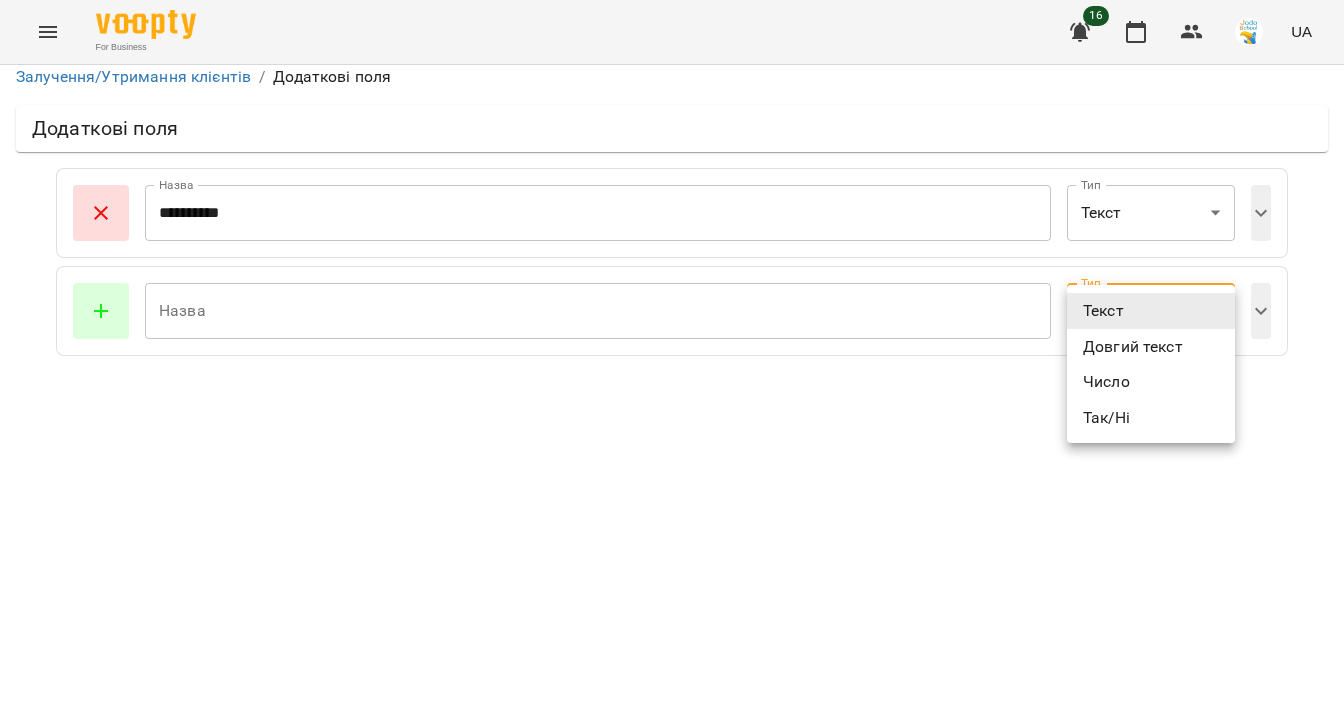 click on "Довгий текст" at bounding box center [1151, 347] 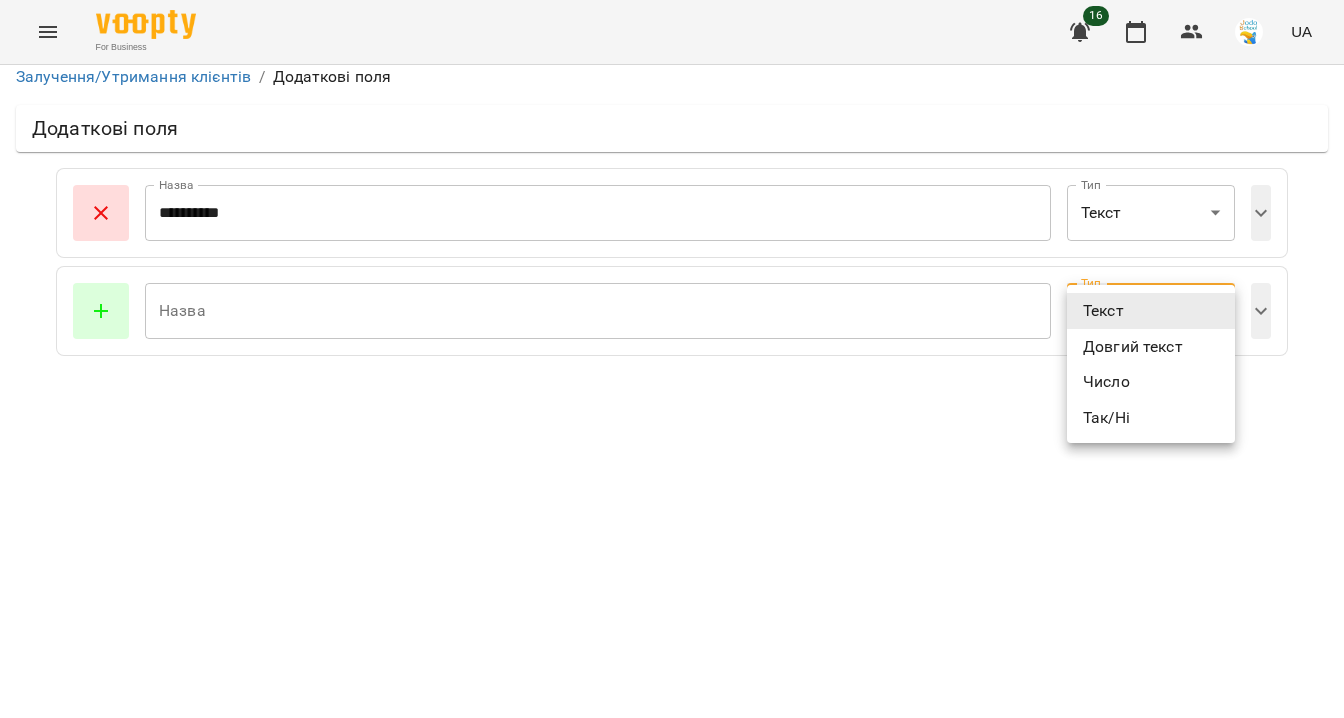 type on "********" 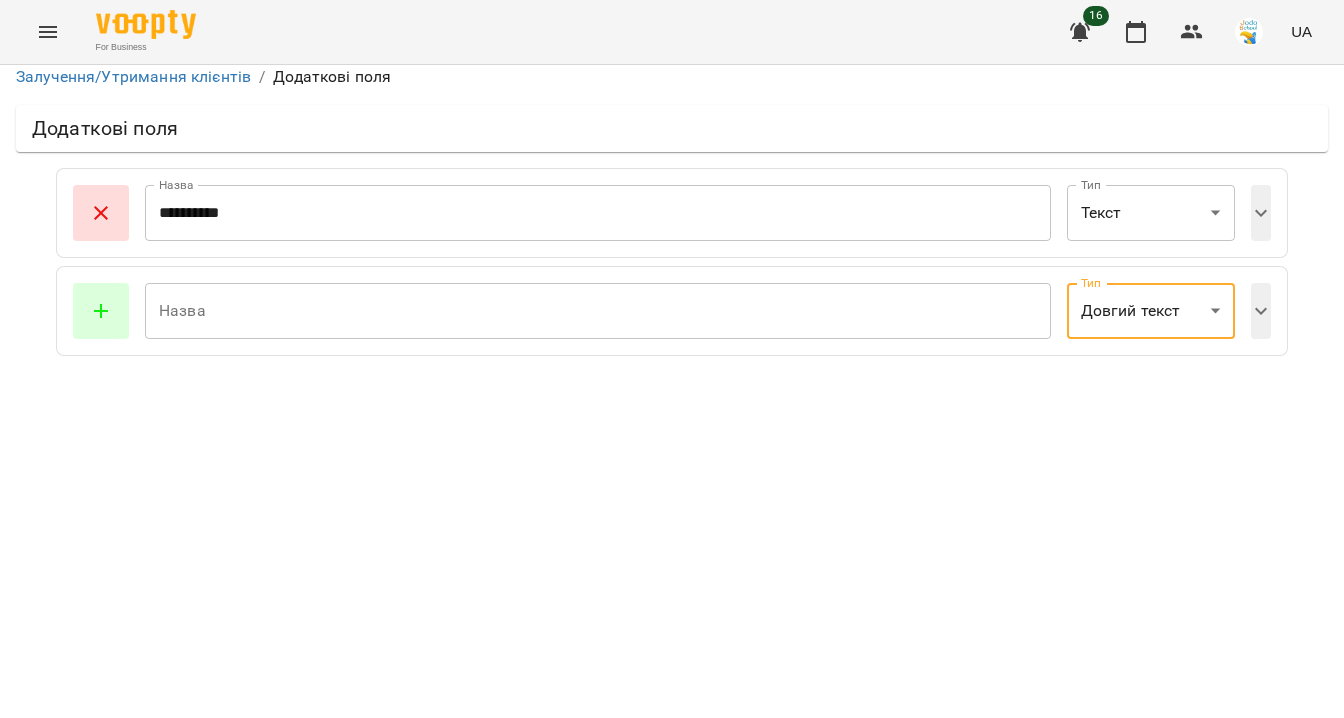click at bounding box center [598, 311] 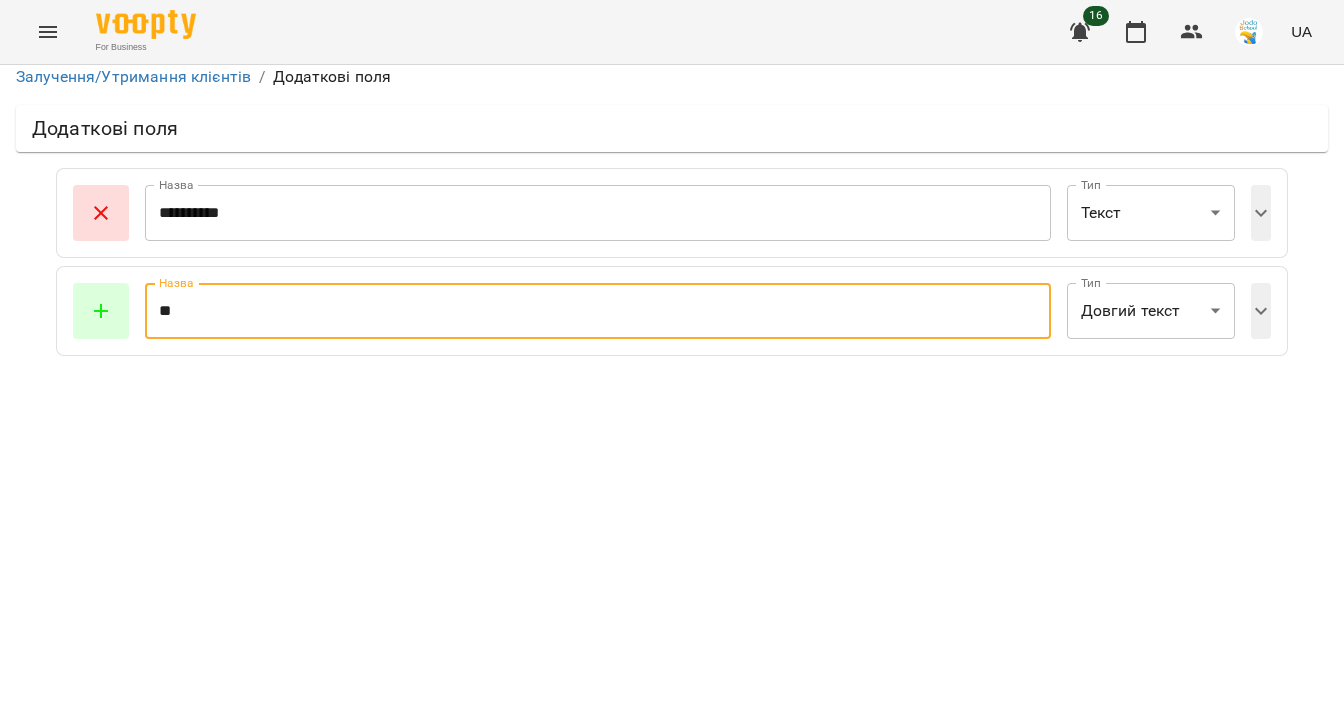 type on "*" 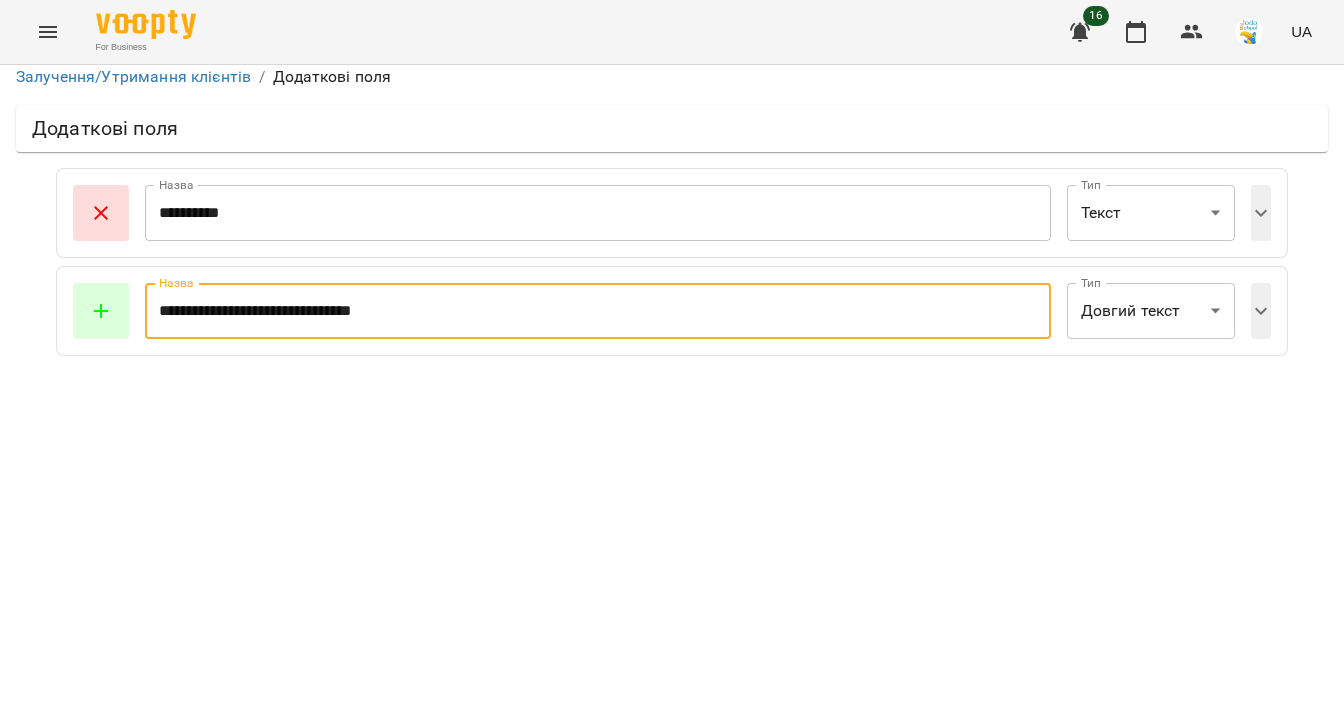 type on "**********" 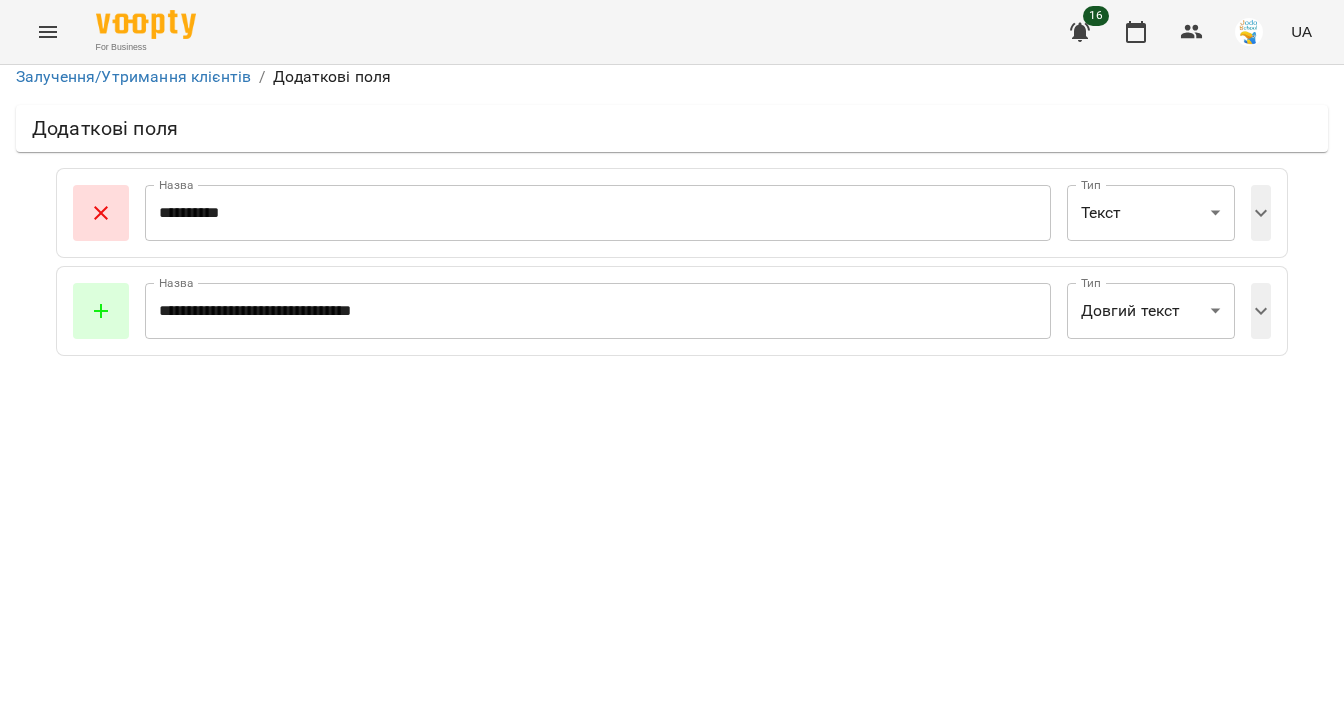 click on "**********" at bounding box center (672, 214) 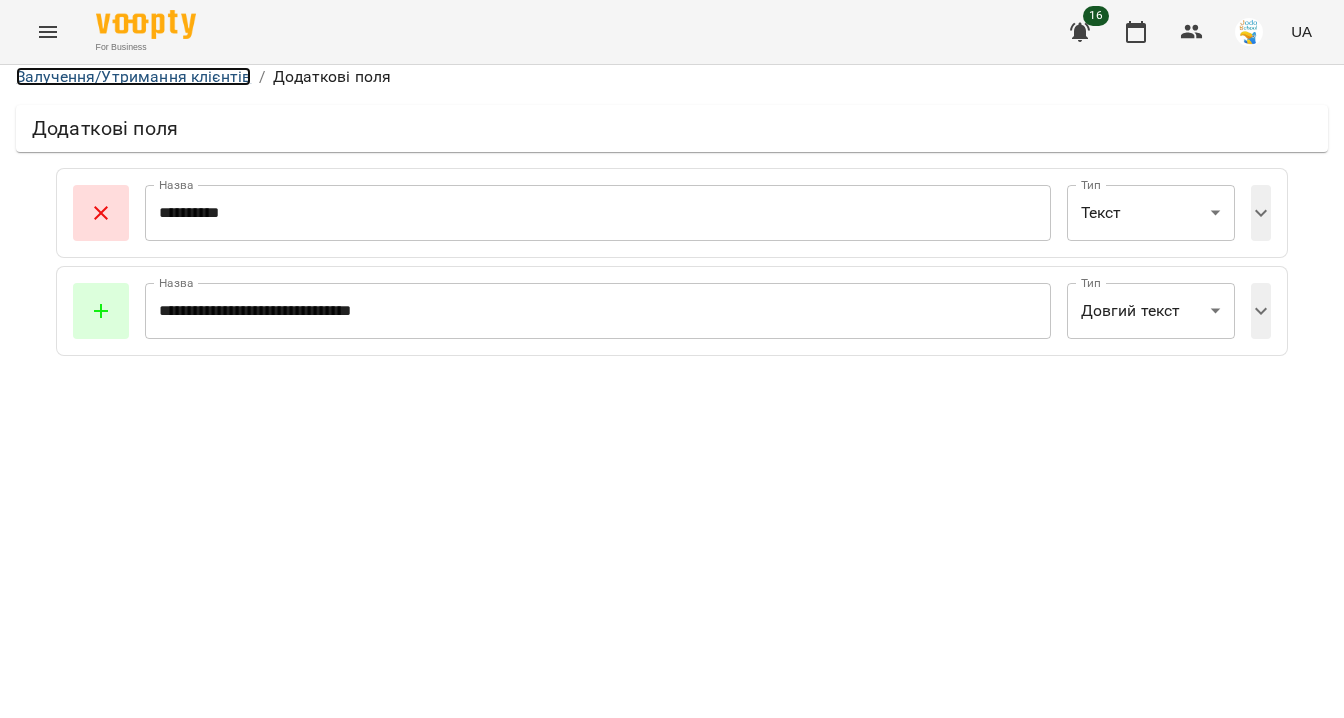 click on "Залучення/Утримання клієнтів" at bounding box center (133, 76) 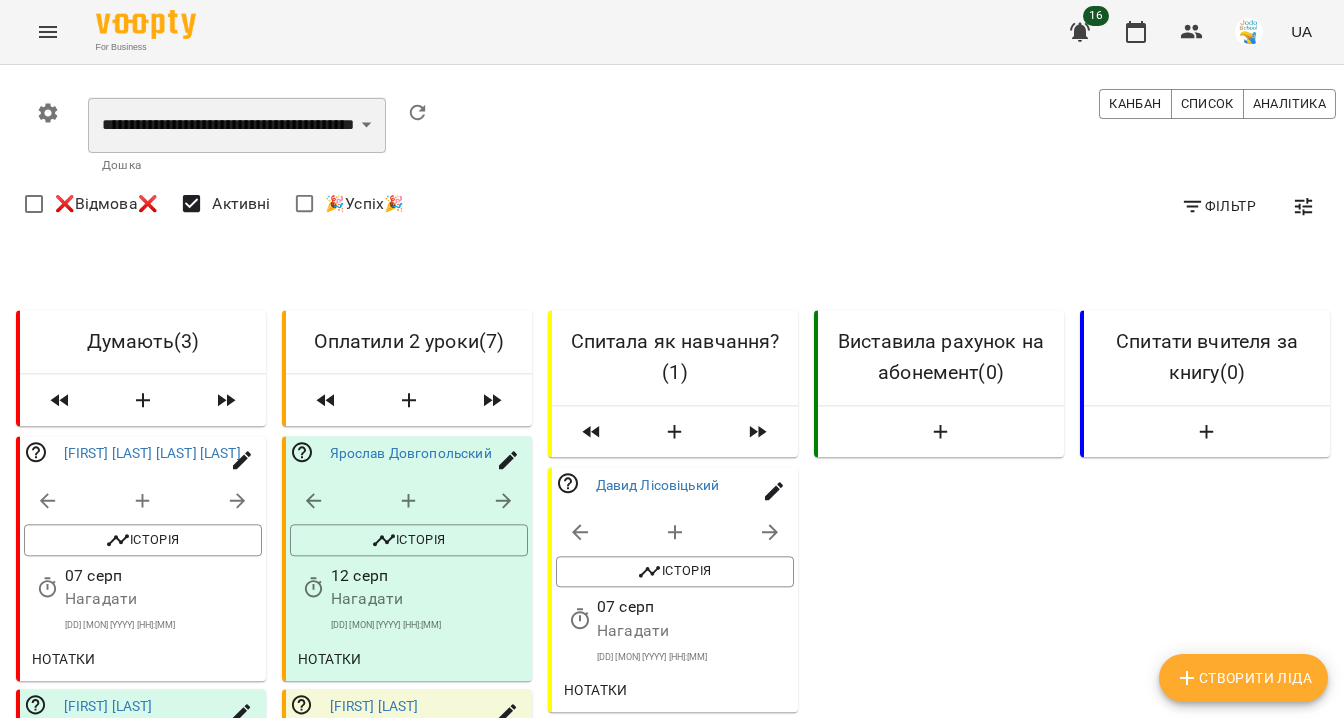 click on "**********" at bounding box center [237, 125] 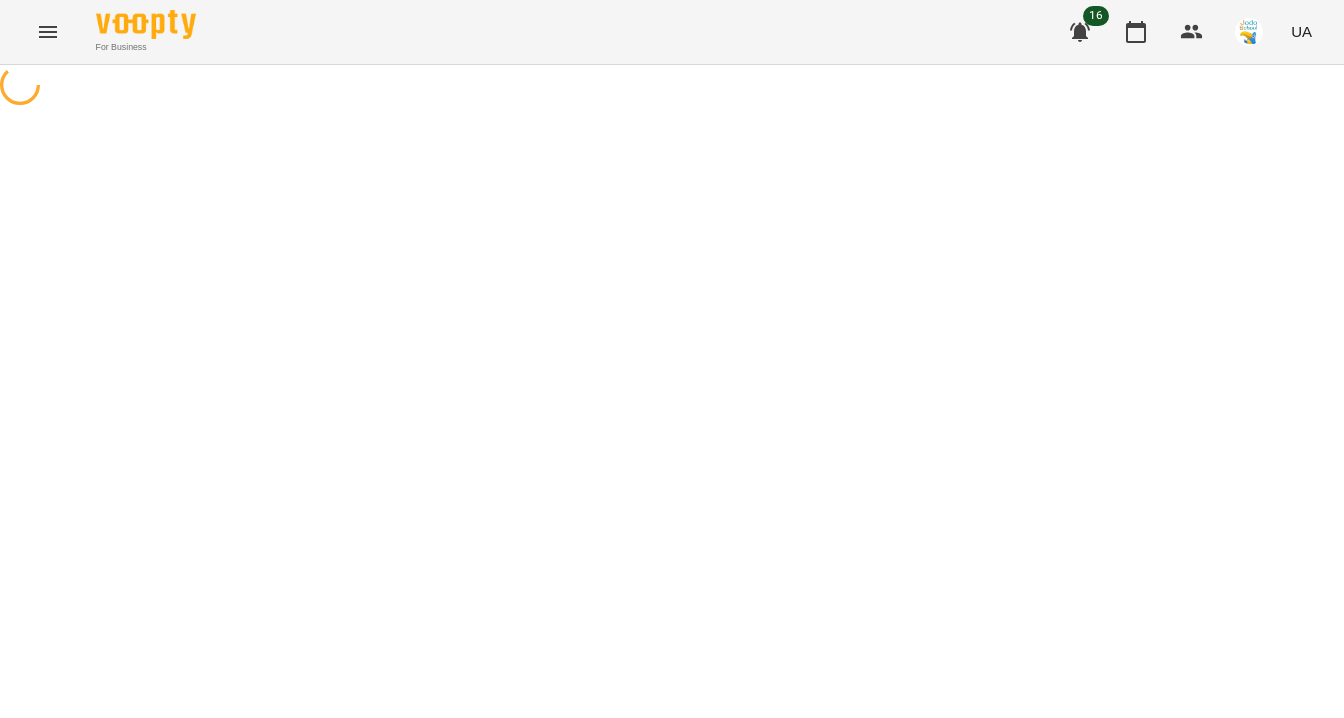 select on "**********" 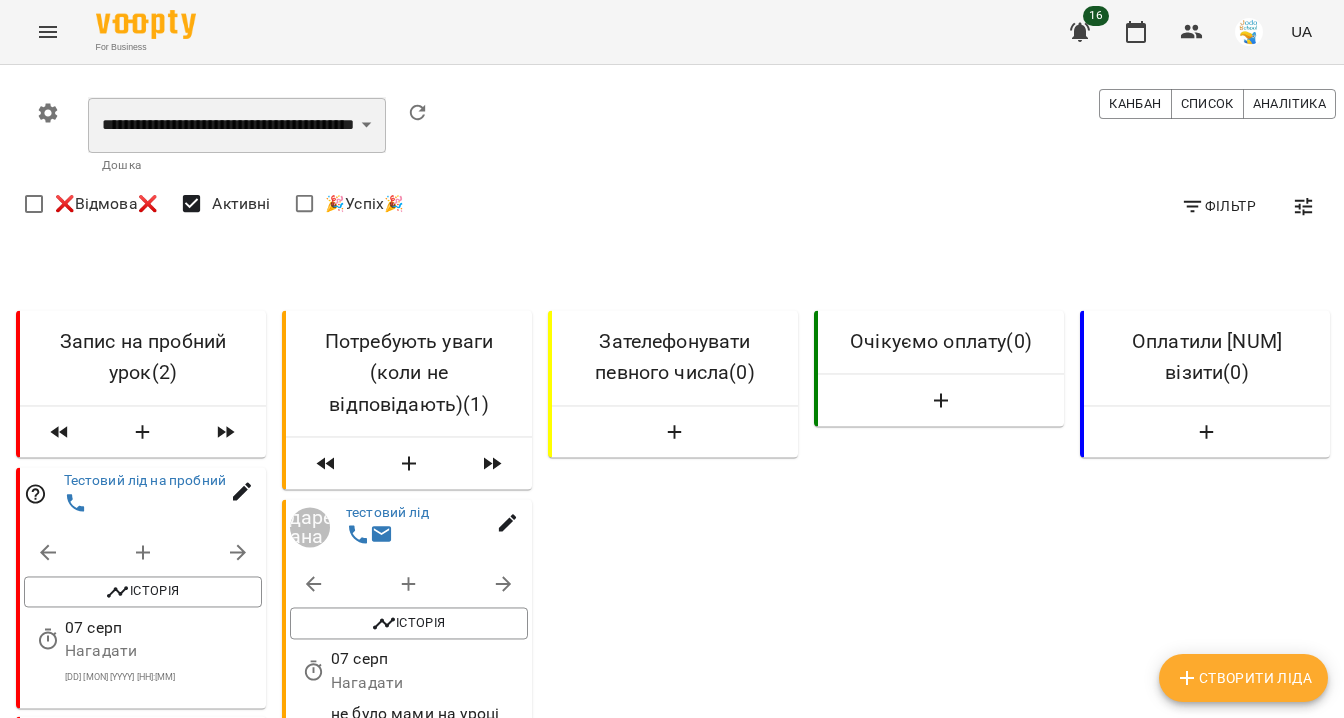 click on "**********" at bounding box center (237, 125) 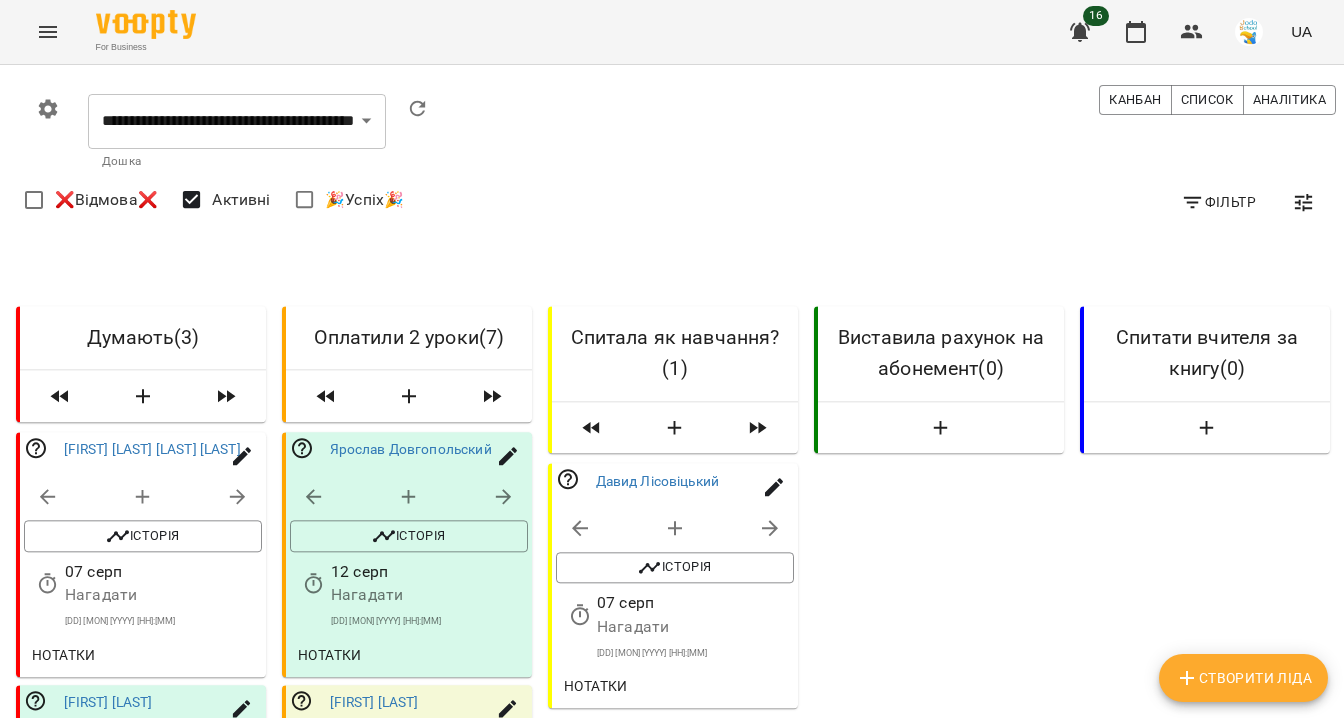 scroll, scrollTop: 0, scrollLeft: 0, axis: both 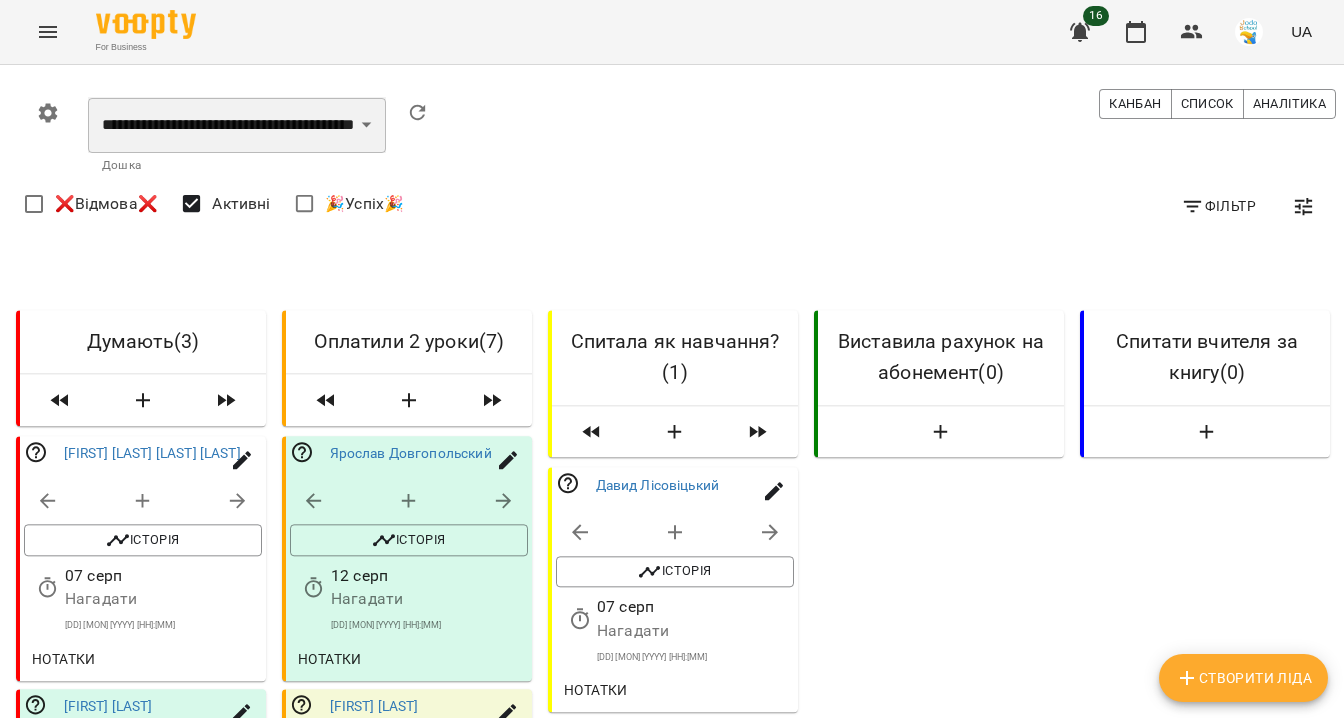 click on "**********" at bounding box center [237, 125] 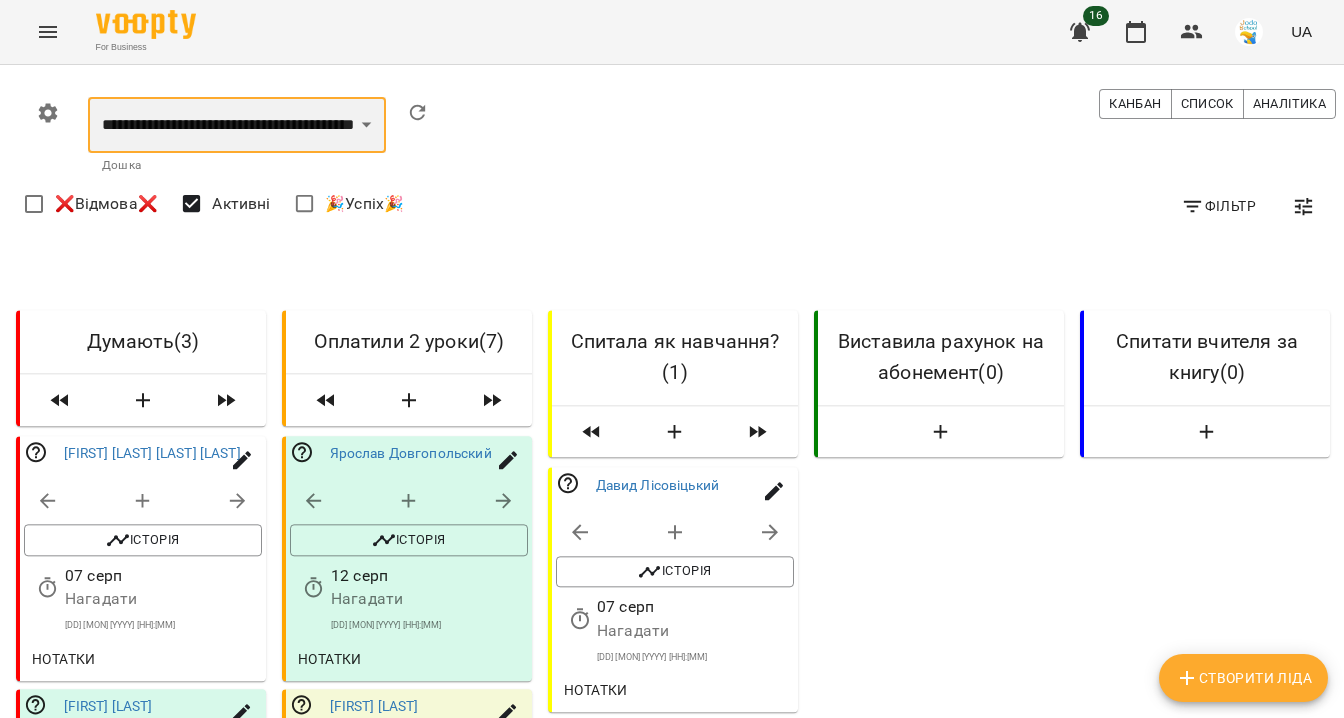 click on "**********" at bounding box center (237, 125) 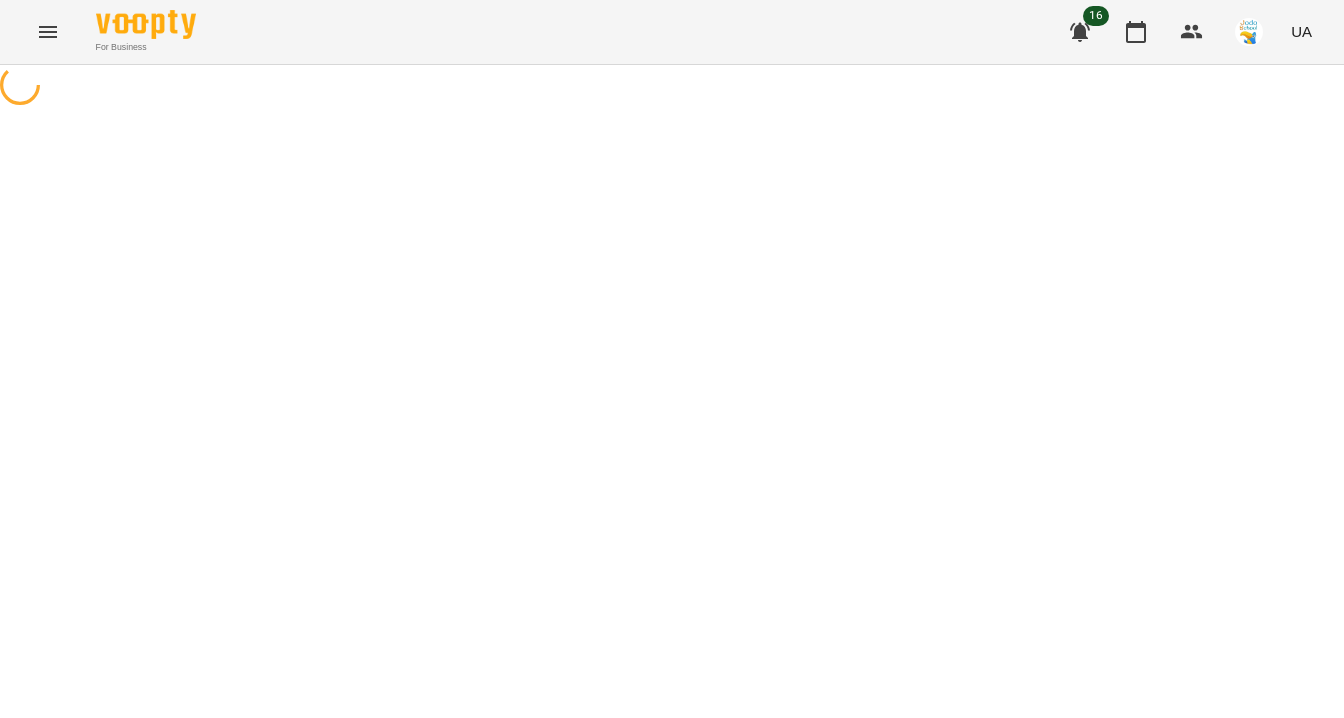 select on "**********" 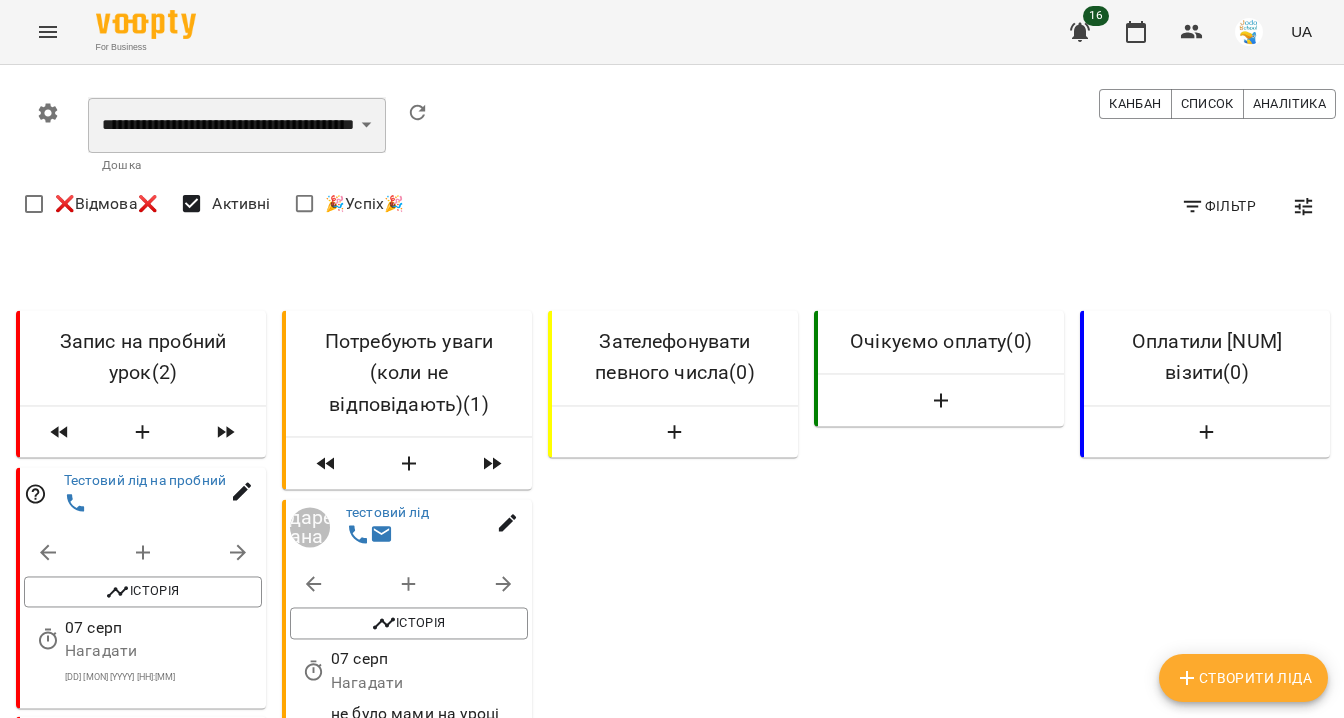 click on "**********" at bounding box center (237, 125) 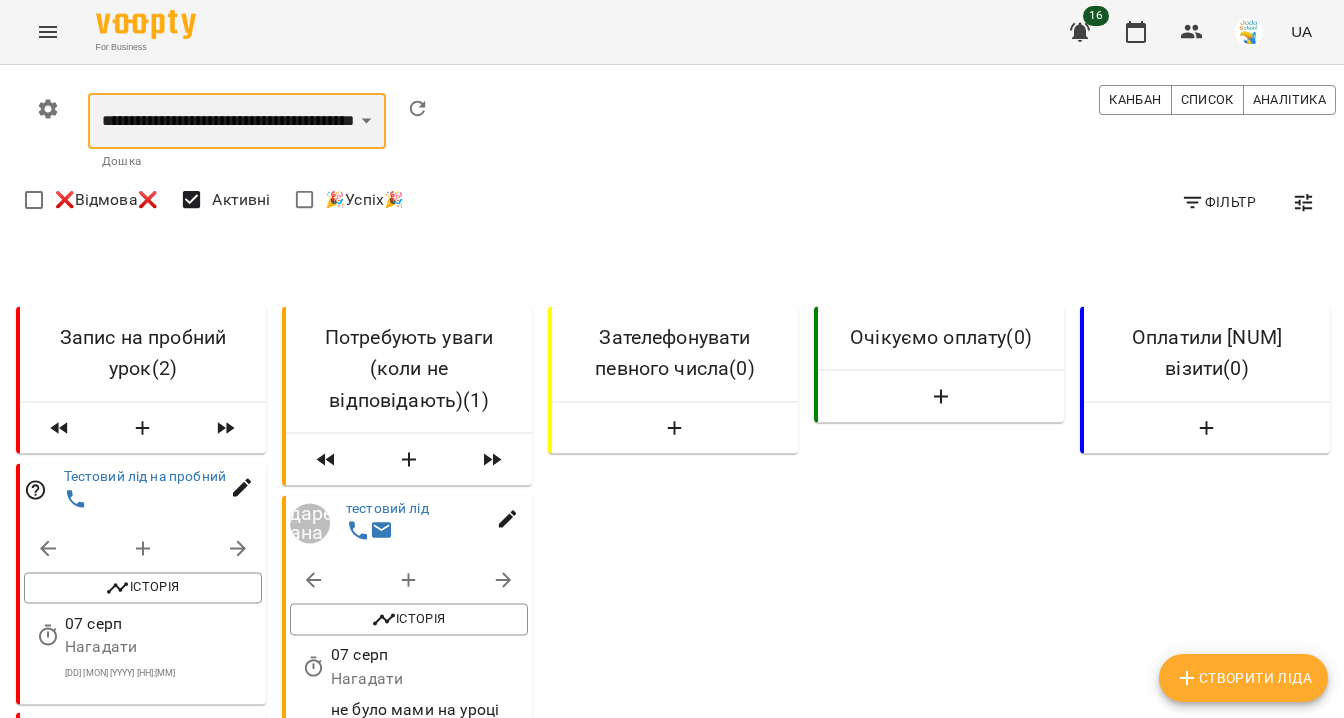 scroll, scrollTop: 68, scrollLeft: 0, axis: vertical 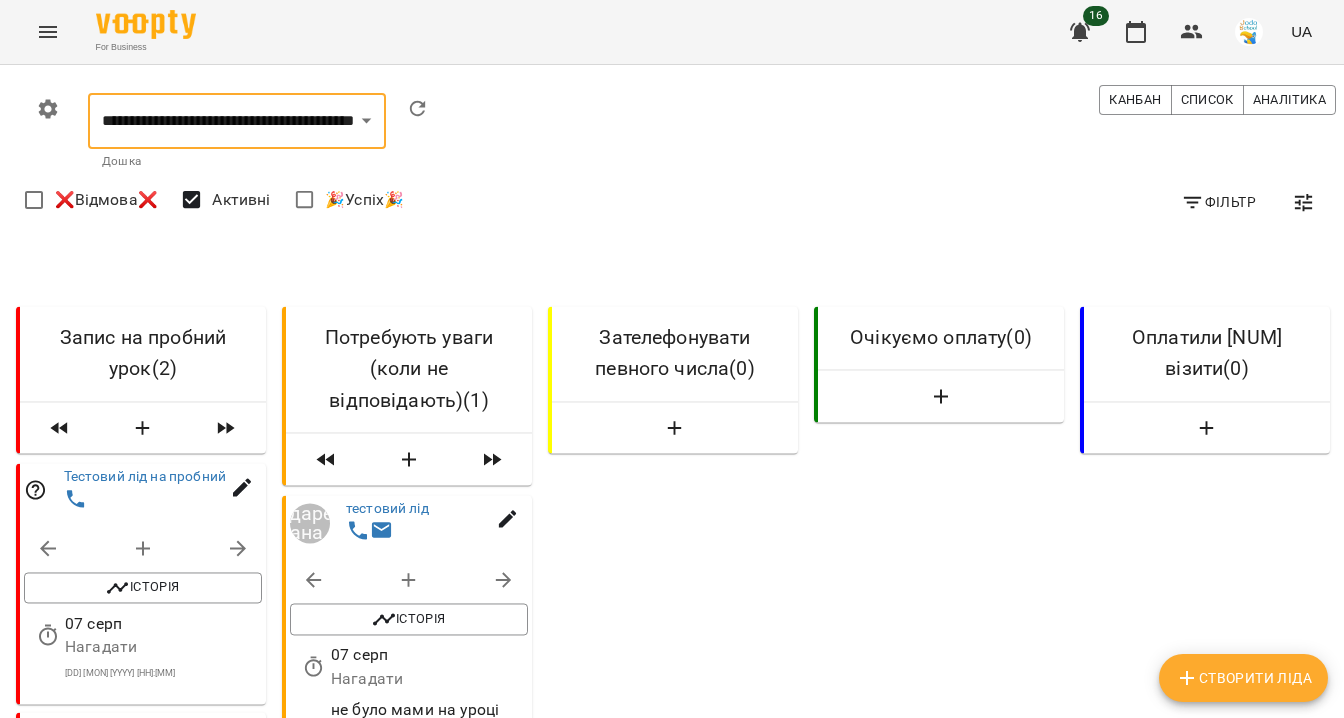 click on "Потребують уваги (коли не відповідають) ( 1 )" at bounding box center (409, 369) 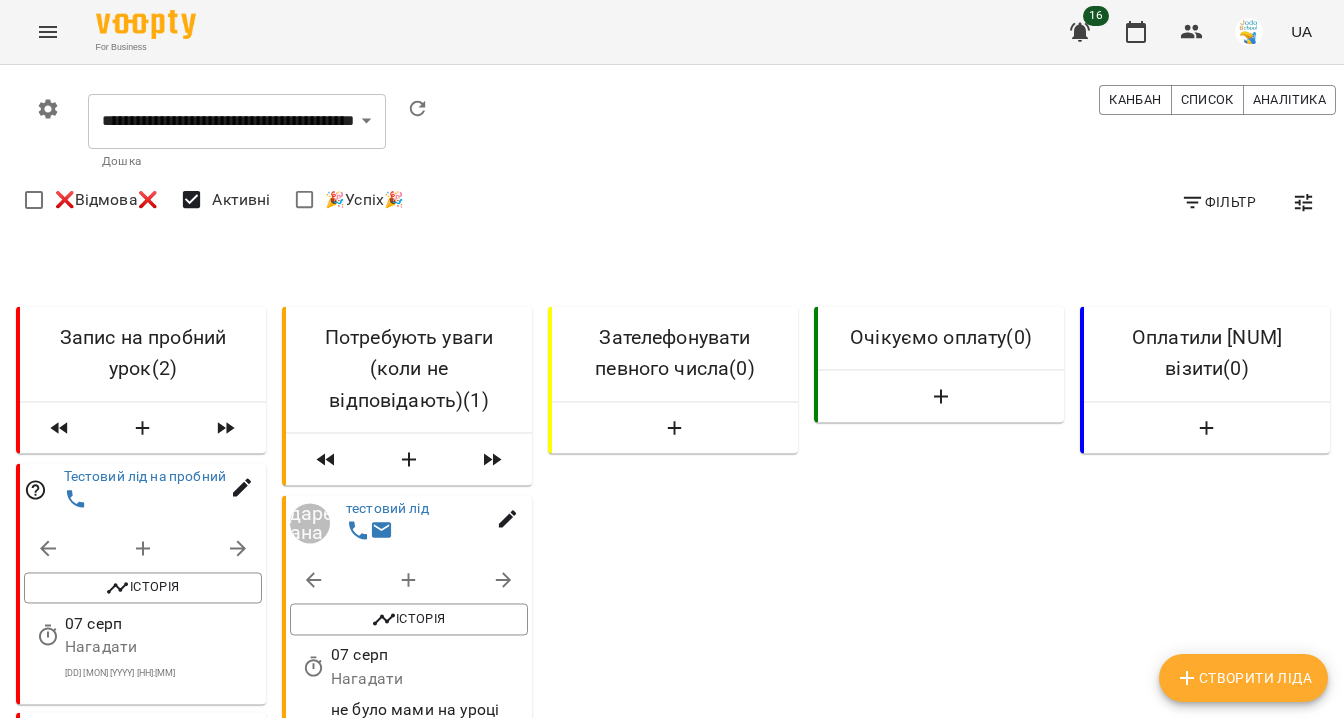 click on "Історія" at bounding box center [409, 594] 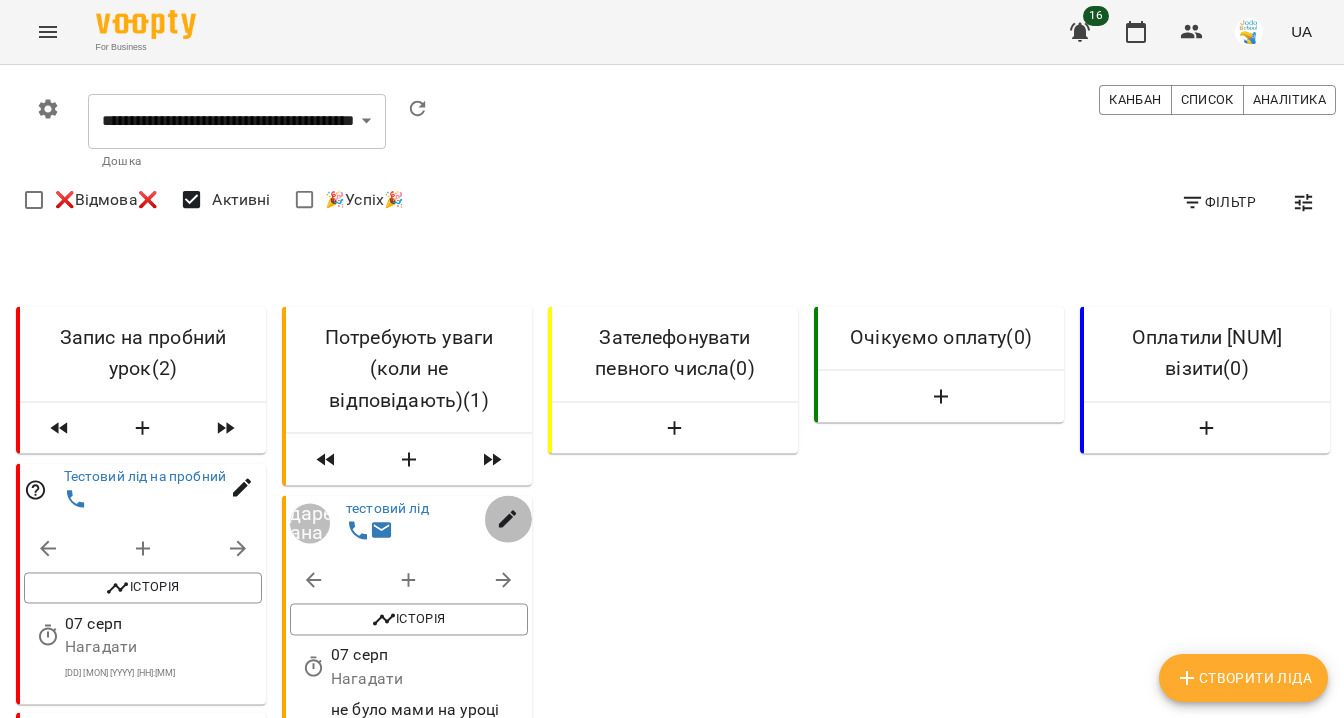 click 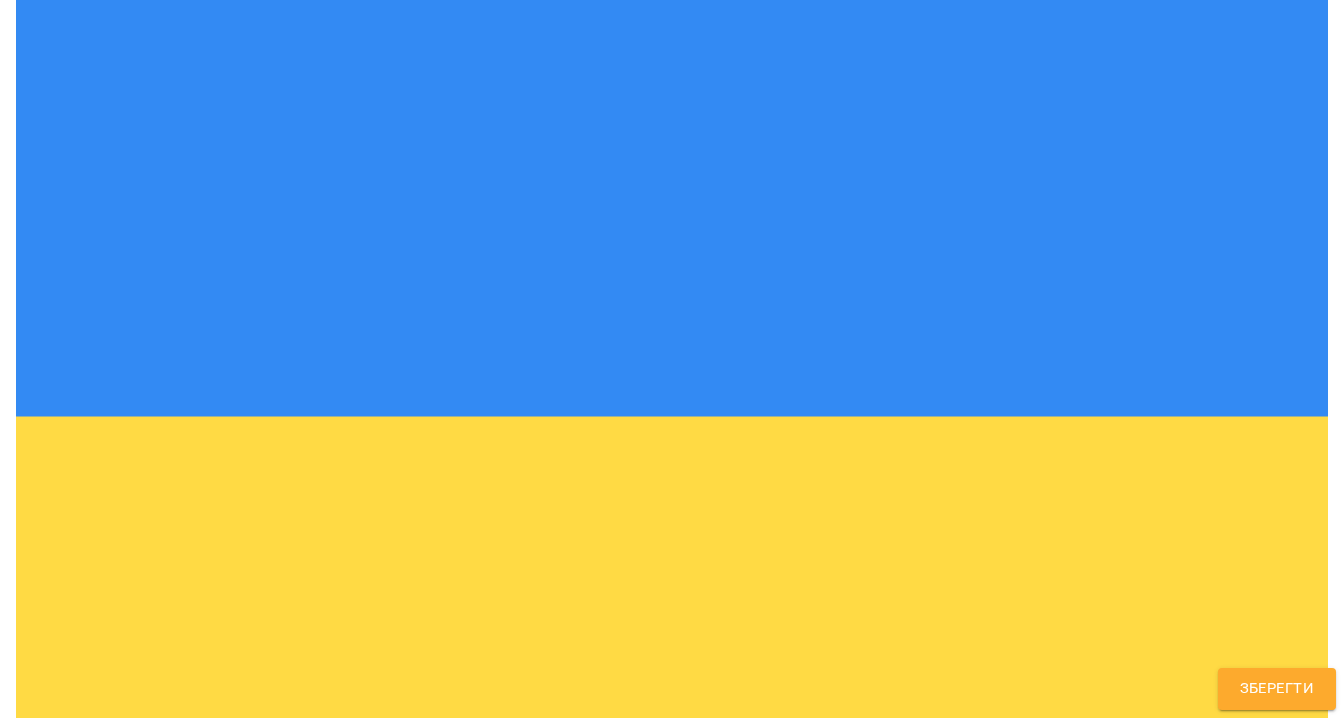 scroll, scrollTop: 0, scrollLeft: 0, axis: both 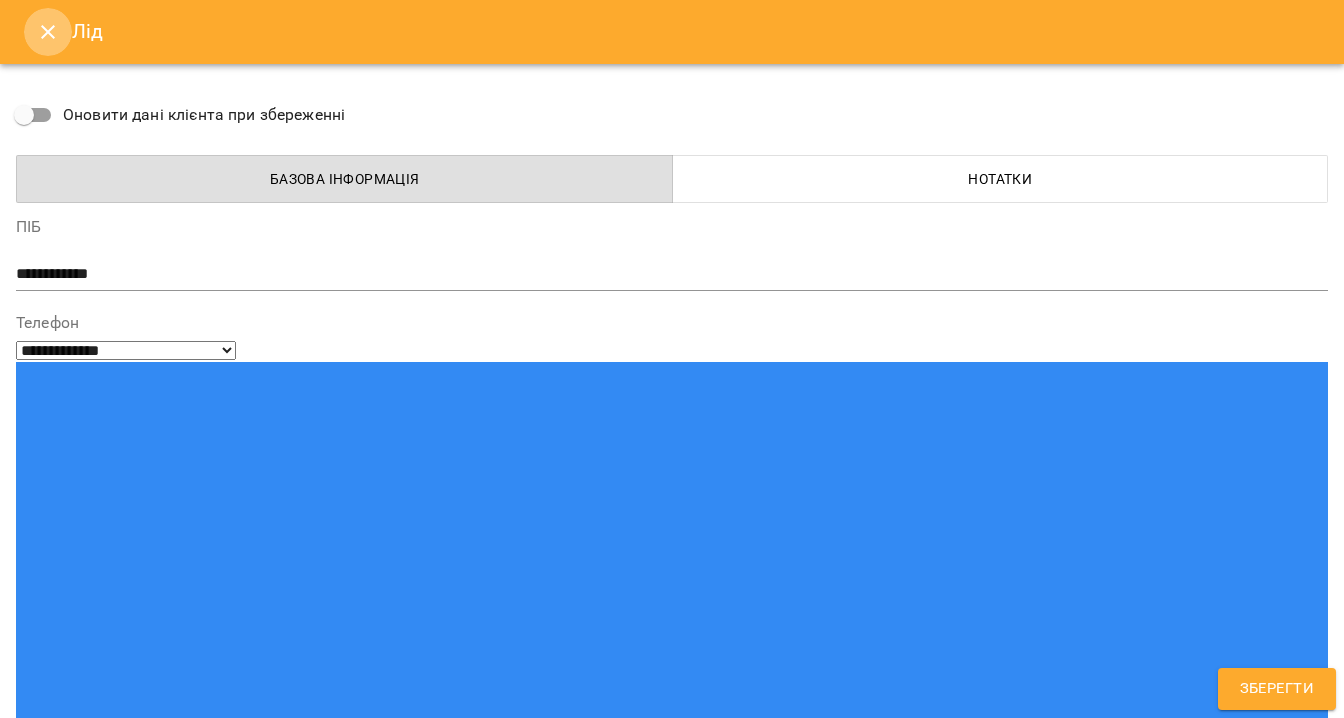 click 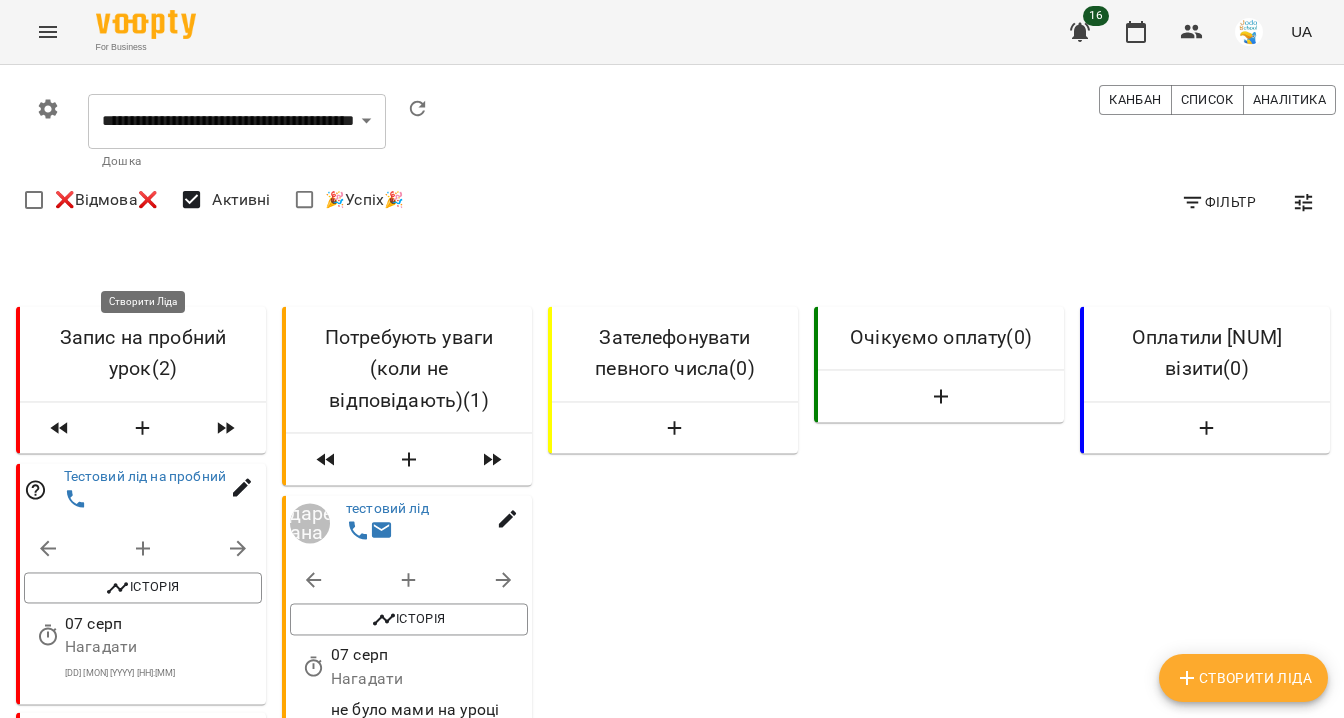 scroll, scrollTop: 0, scrollLeft: 0, axis: both 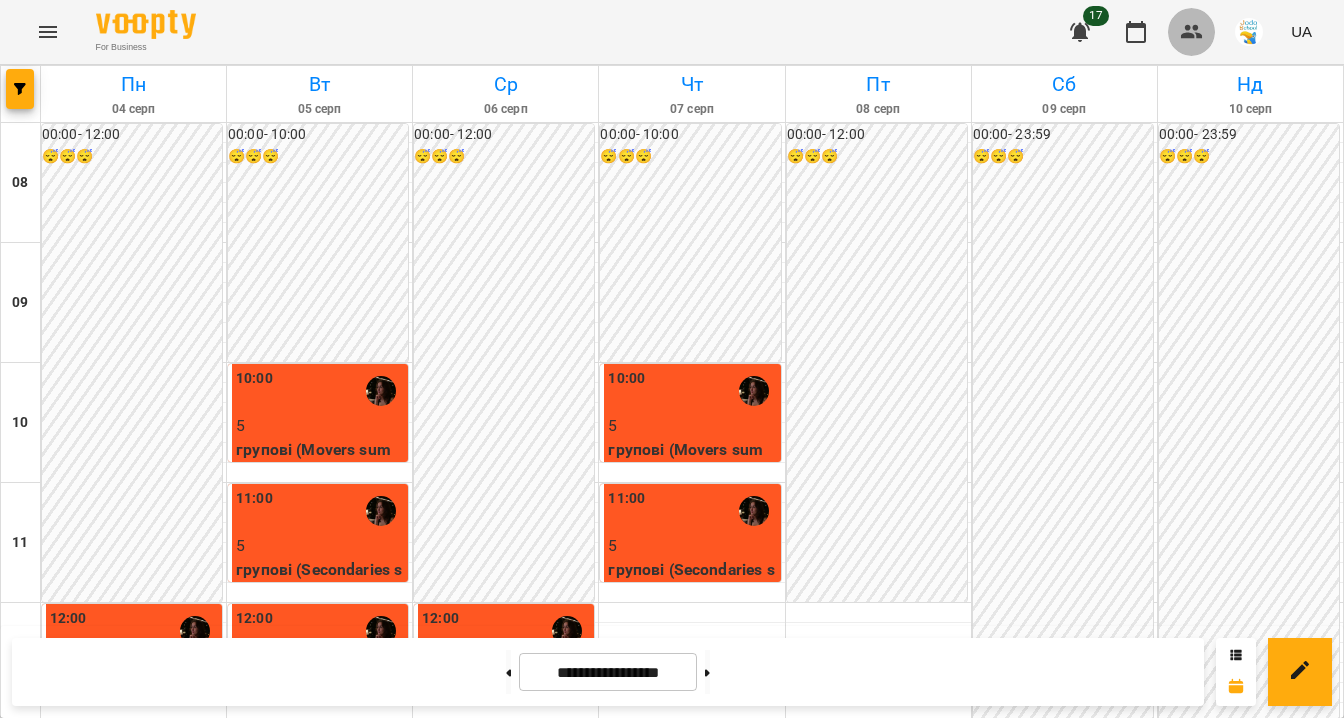 click 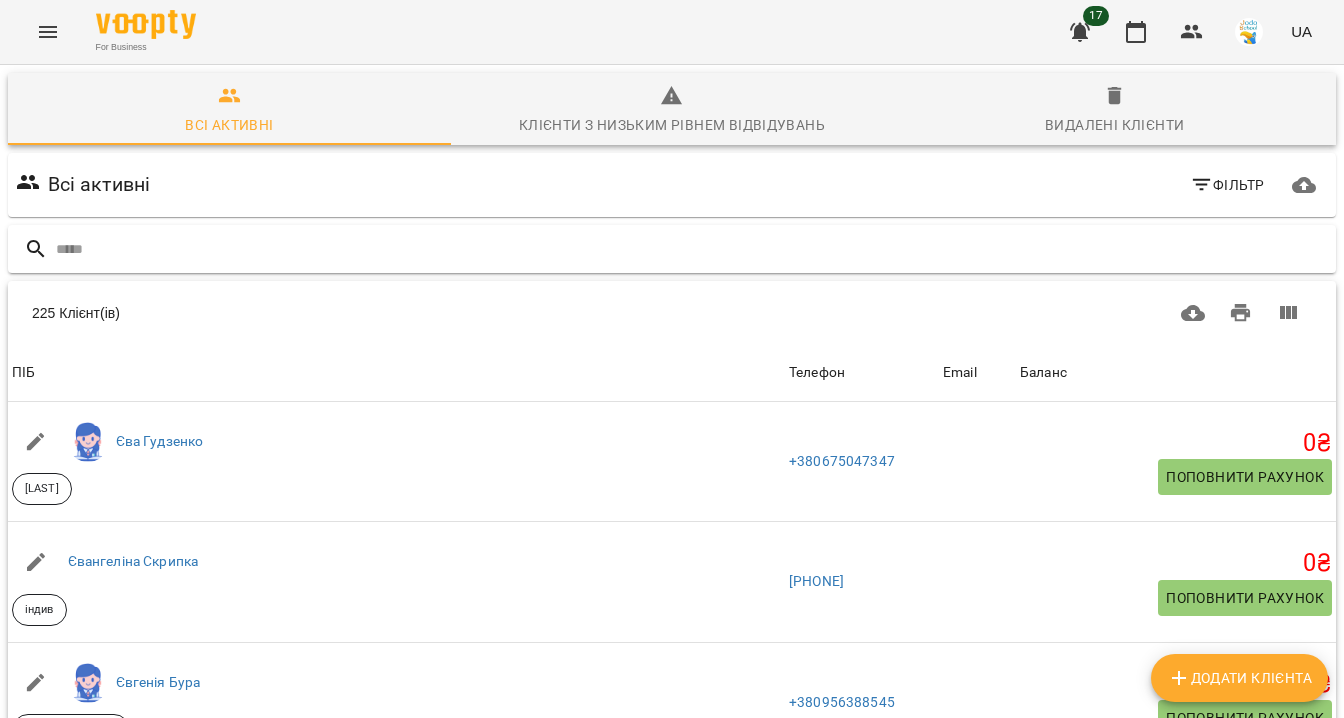 click at bounding box center [692, 249] 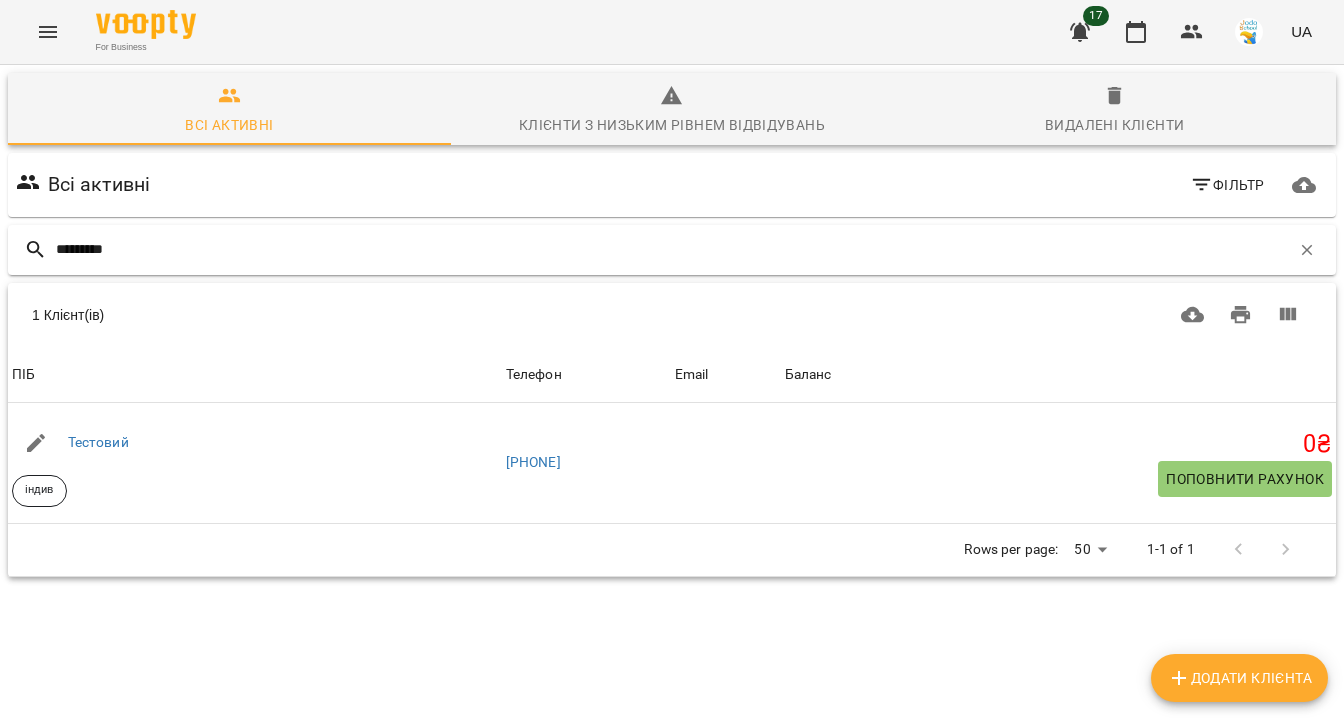 type on "********" 